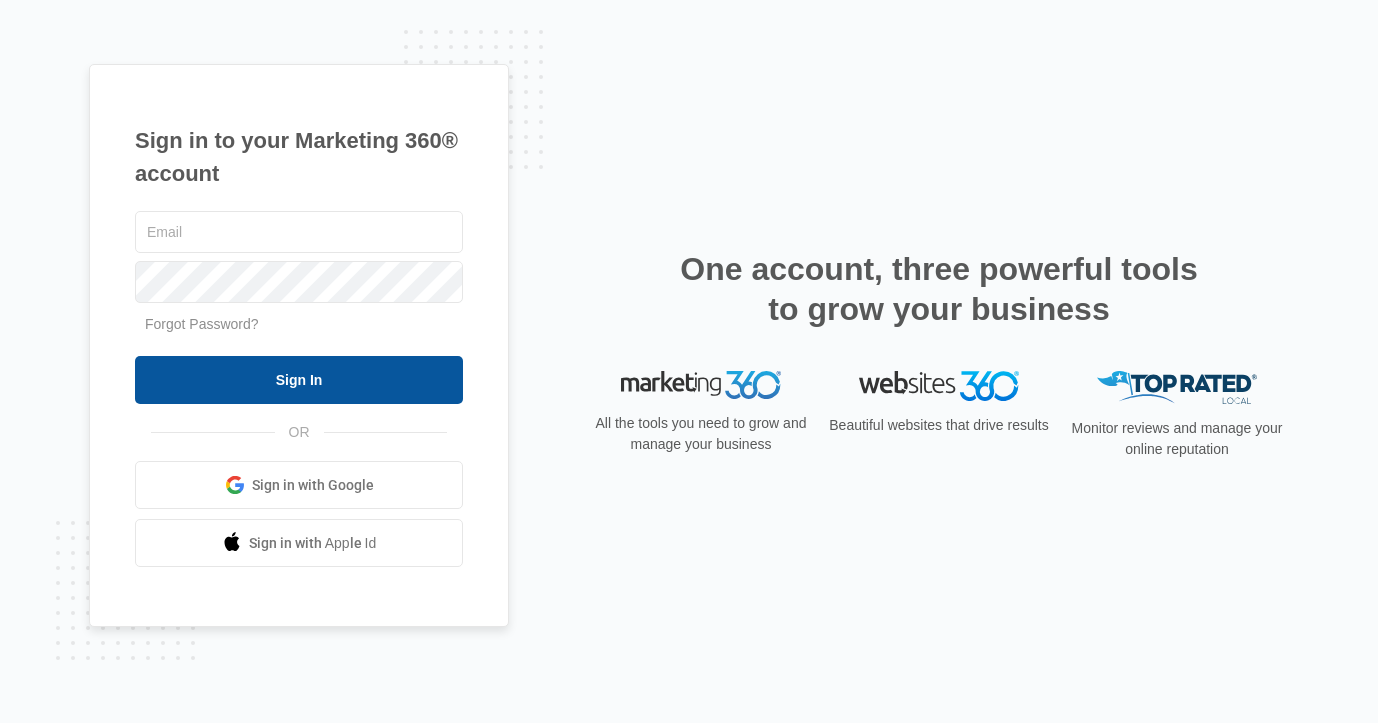 scroll, scrollTop: 0, scrollLeft: 0, axis: both 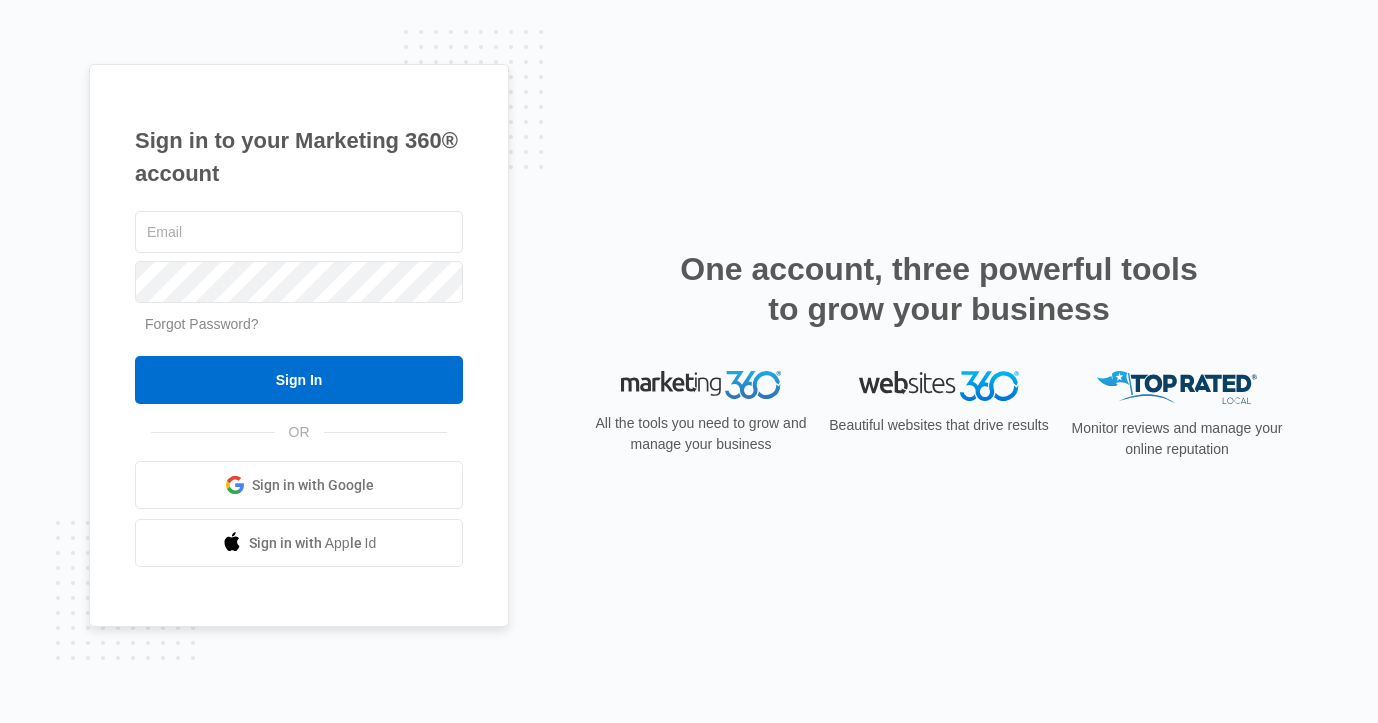 click on "Forgot Password?" at bounding box center [202, 324] 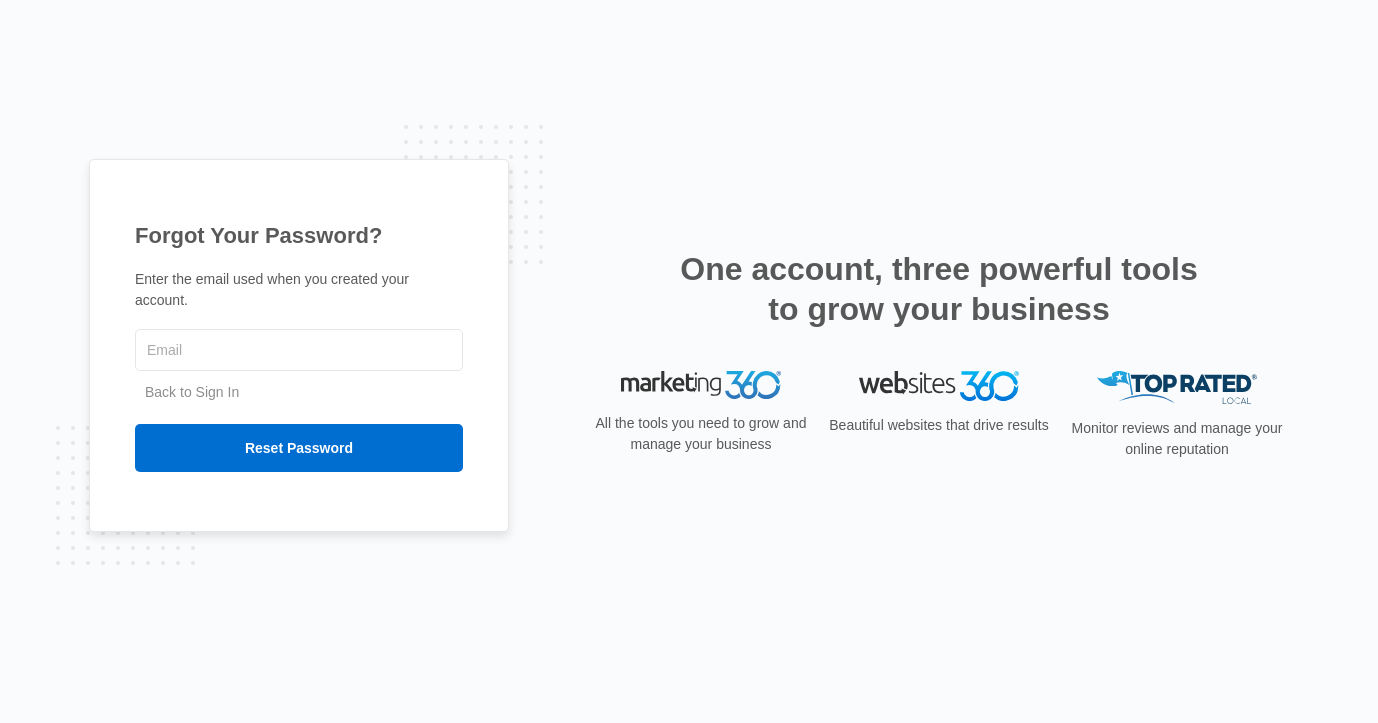 scroll, scrollTop: 0, scrollLeft: 0, axis: both 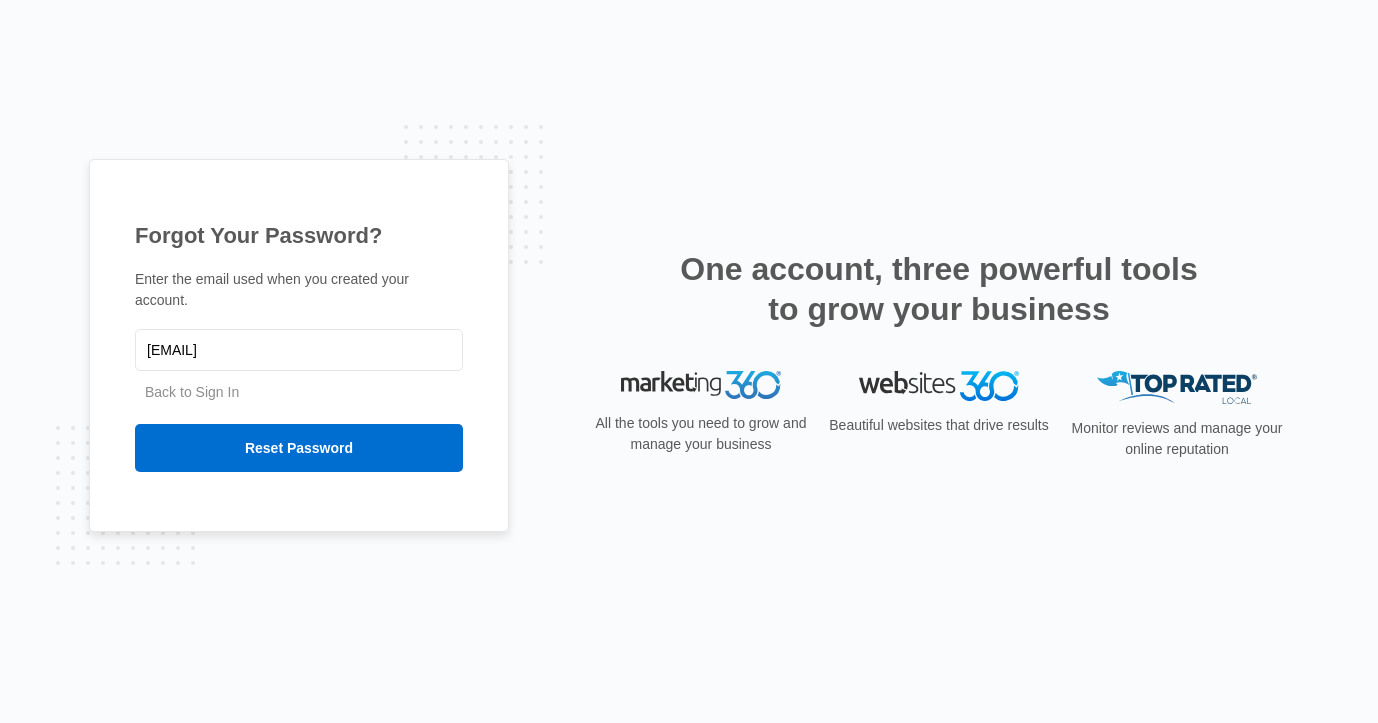 type on "[EMAIL]" 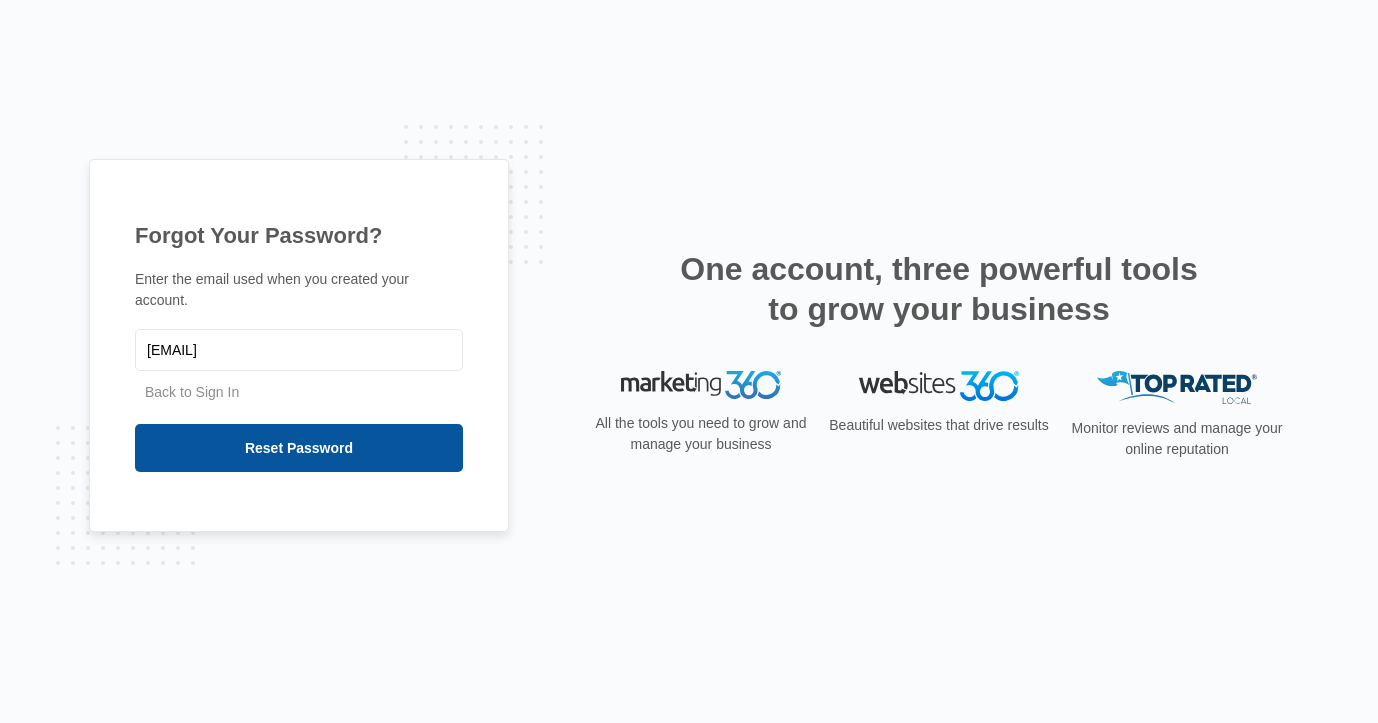 click on "Reset Password" at bounding box center (299, 448) 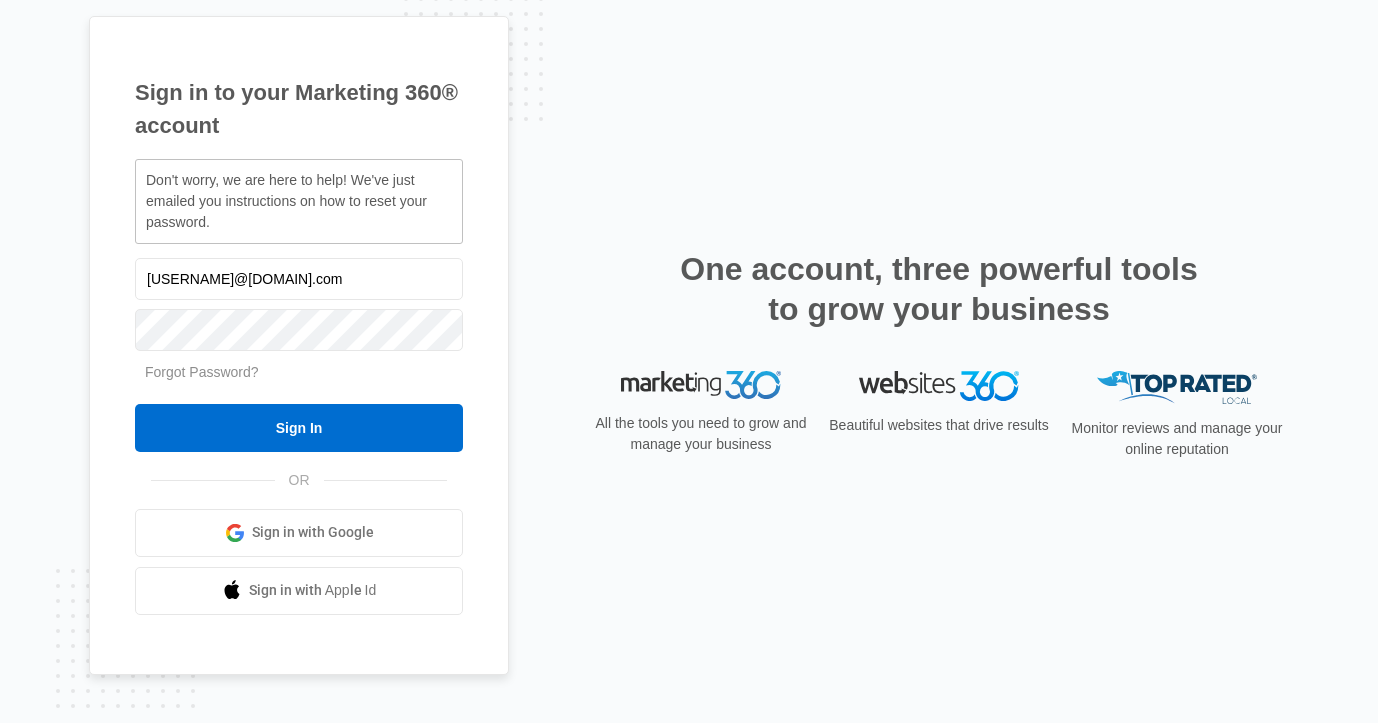 scroll, scrollTop: 0, scrollLeft: 0, axis: both 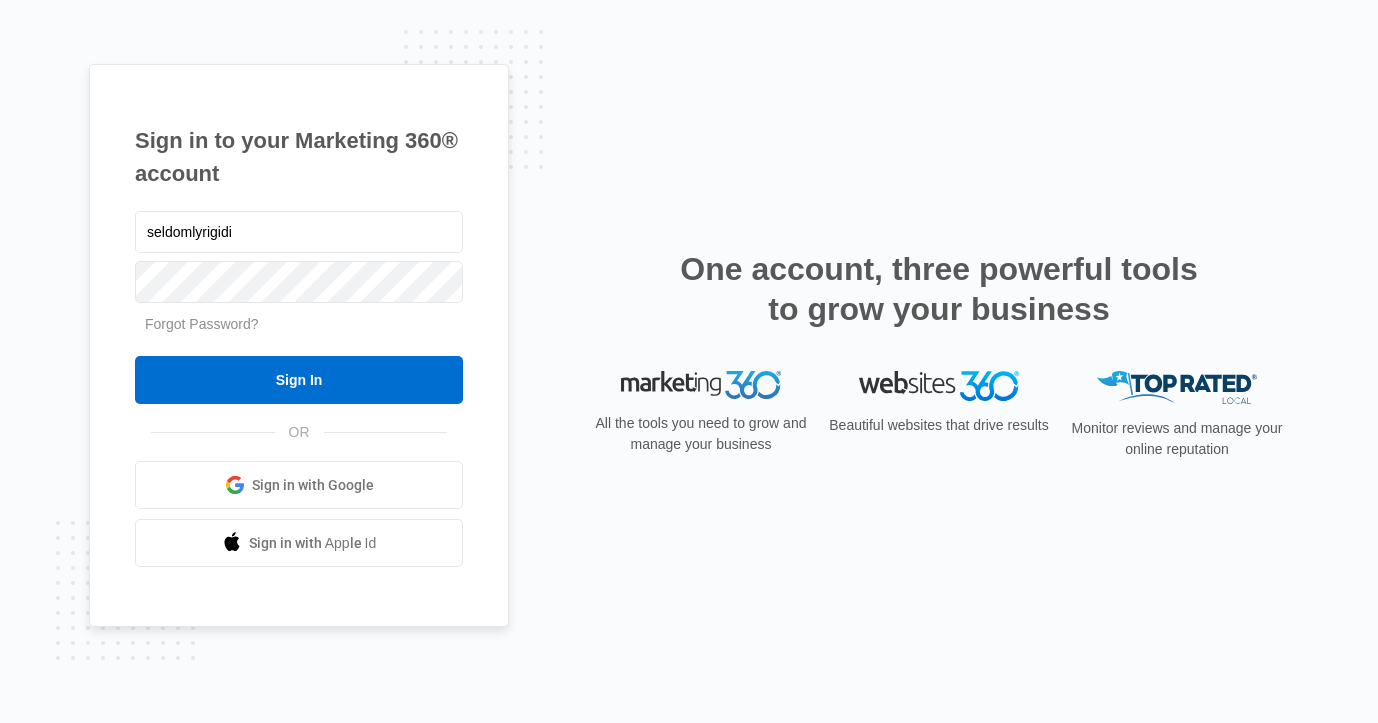 type on "Seldomlyrigid@gmail.com" 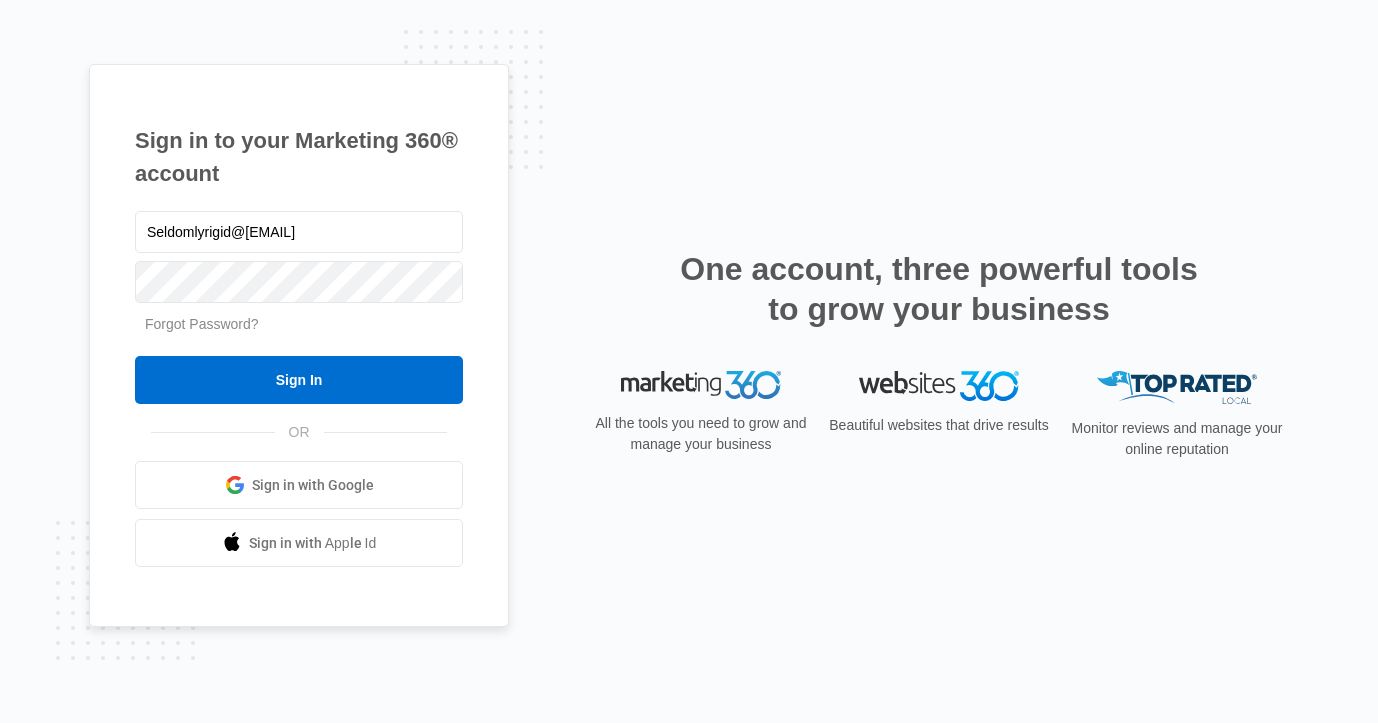 click on "Forgot Password?" at bounding box center [202, 324] 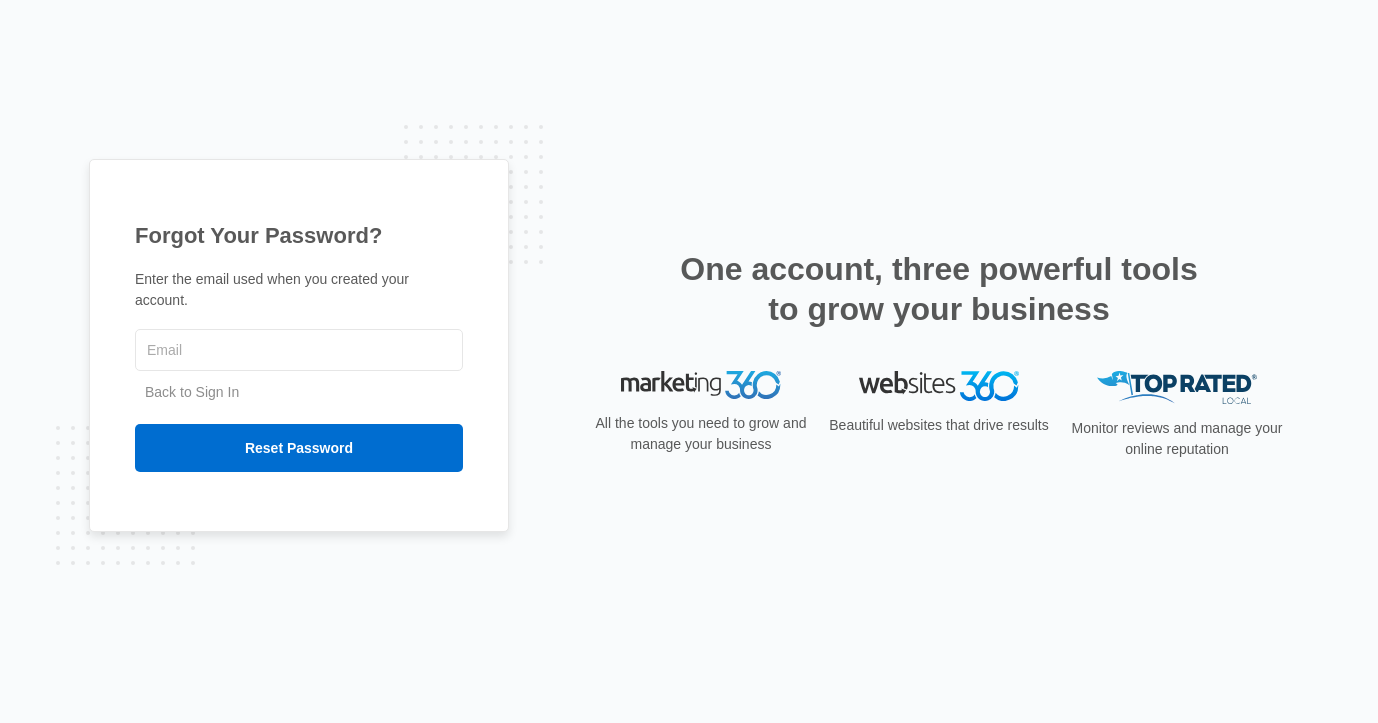 scroll, scrollTop: 0, scrollLeft: 0, axis: both 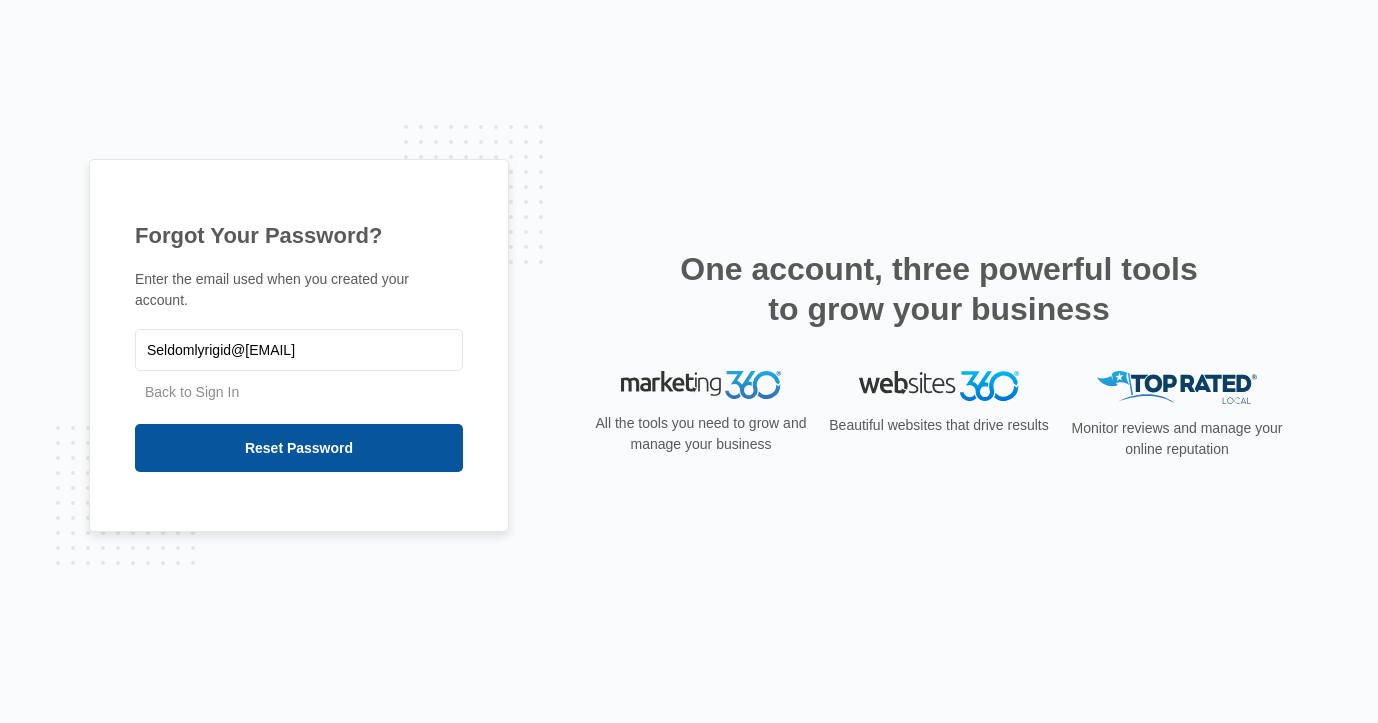 type on "Seldomlyrigid@[EMAIL]" 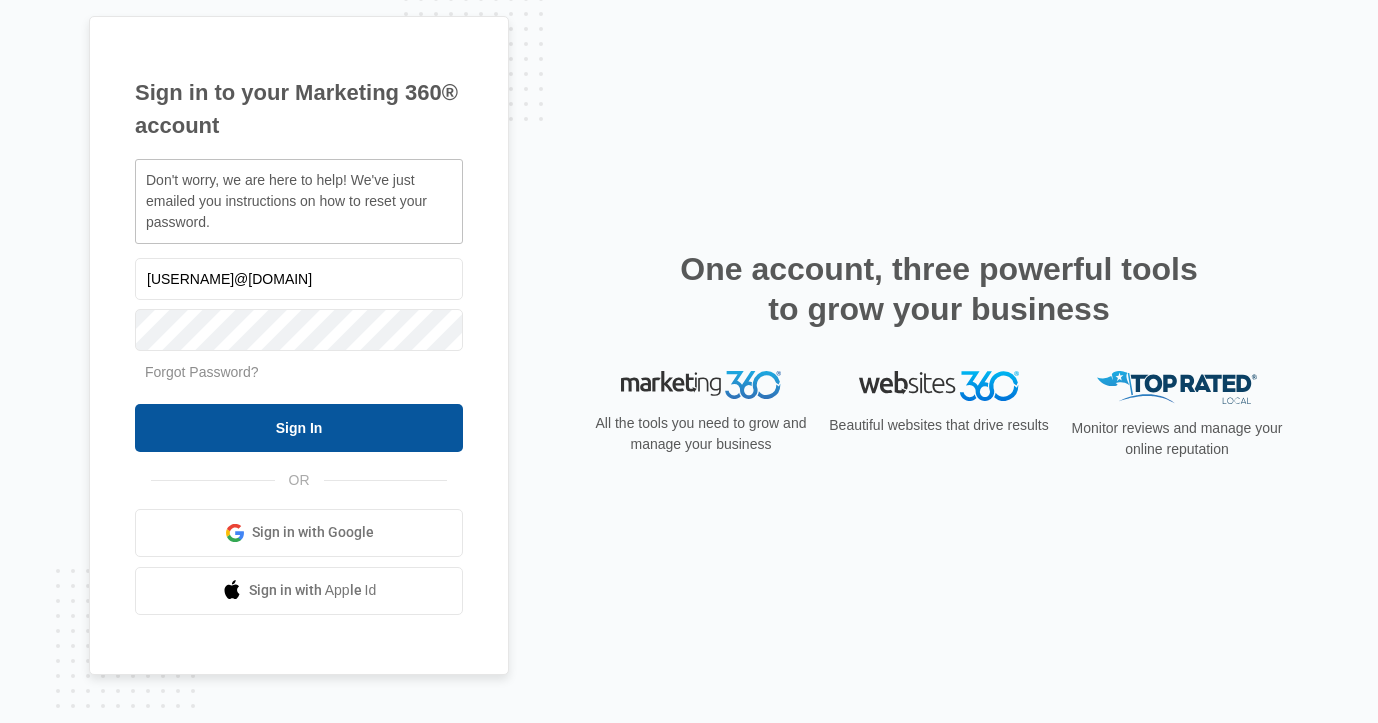 scroll, scrollTop: 0, scrollLeft: 0, axis: both 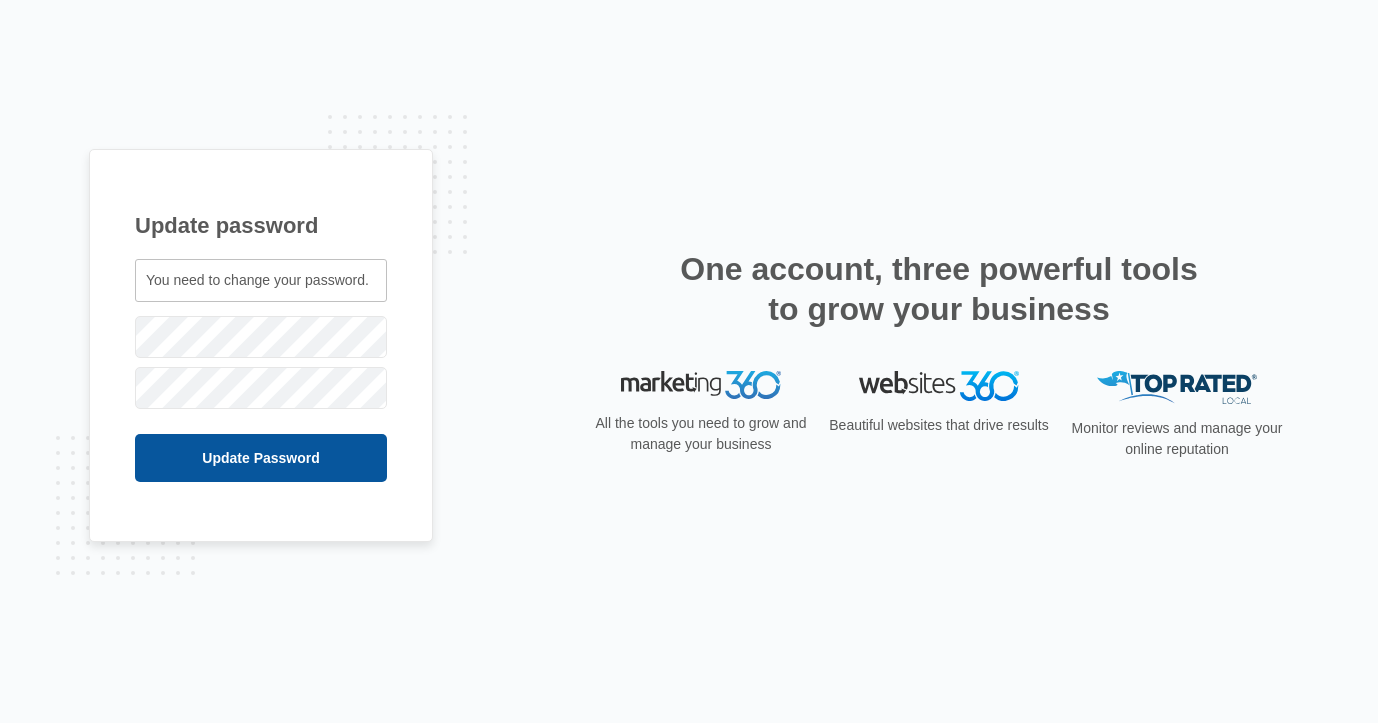 click on "Update Password" at bounding box center (261, 458) 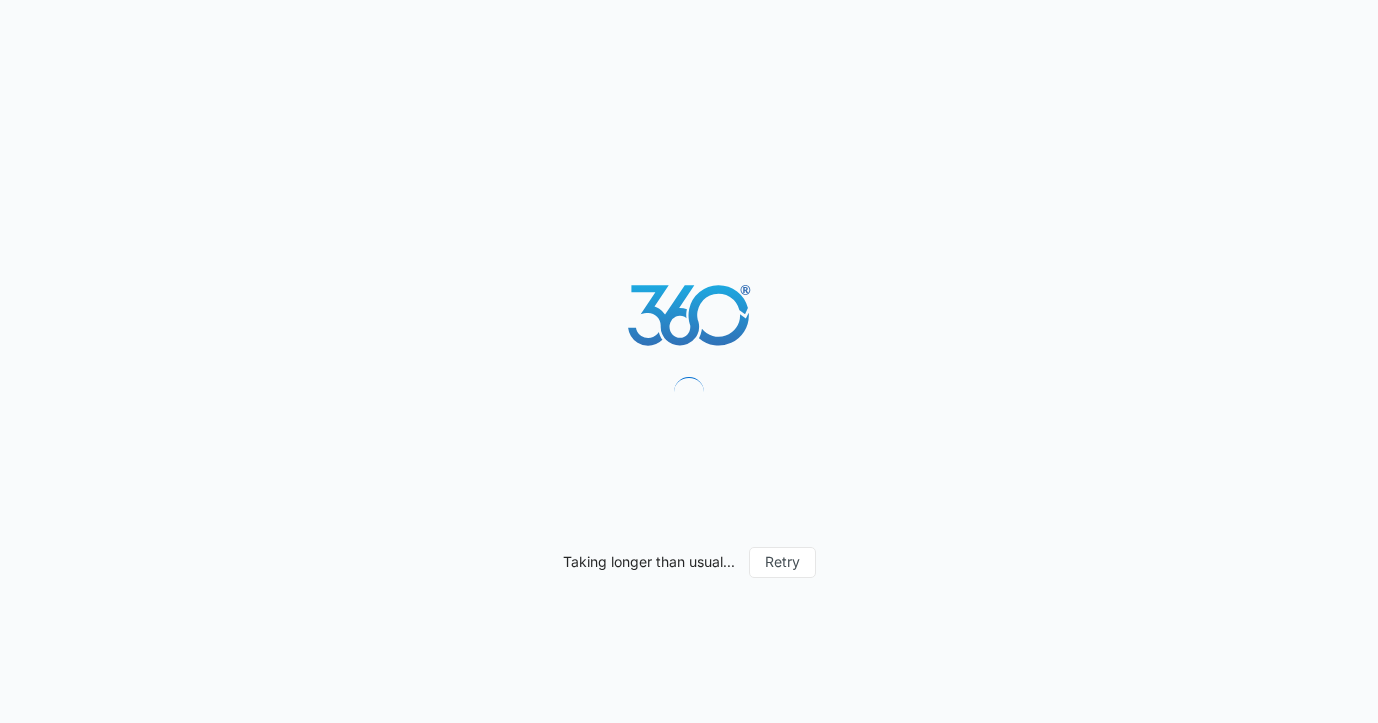scroll, scrollTop: 0, scrollLeft: 0, axis: both 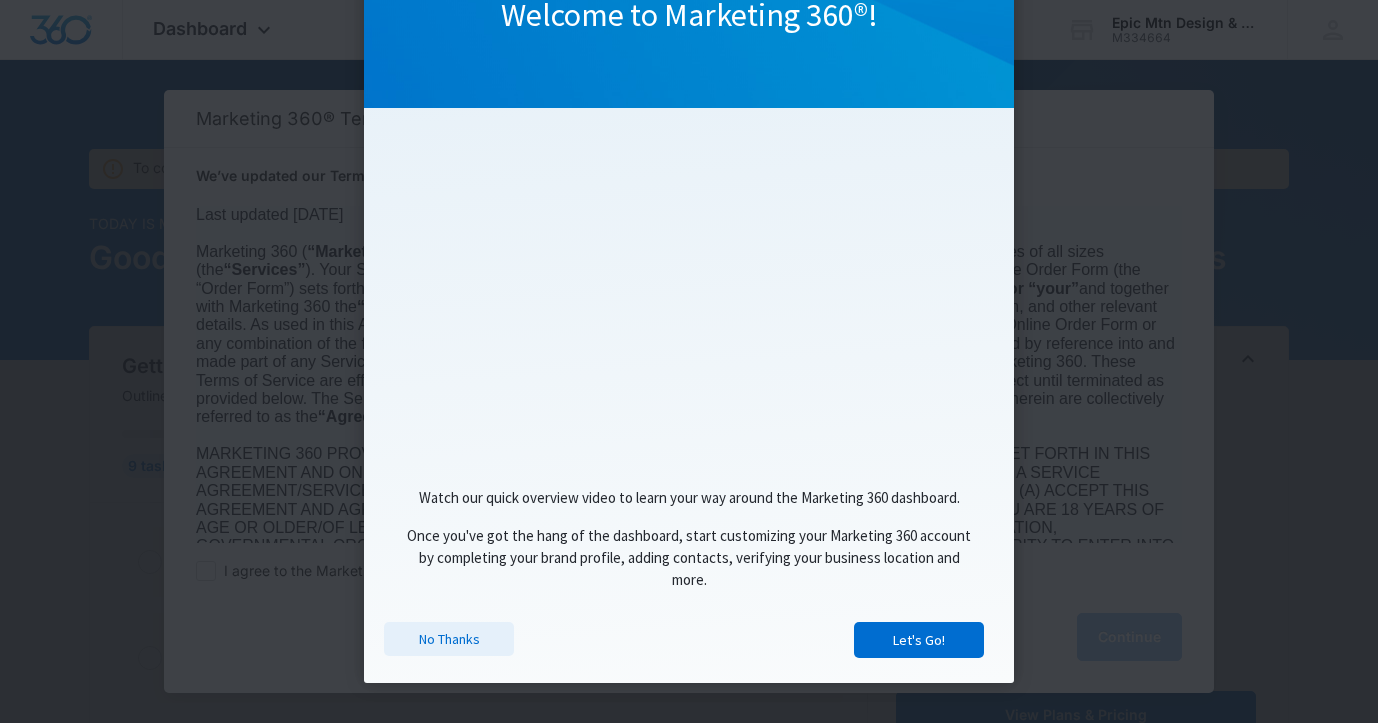 click on "No Thanks" at bounding box center (449, 639) 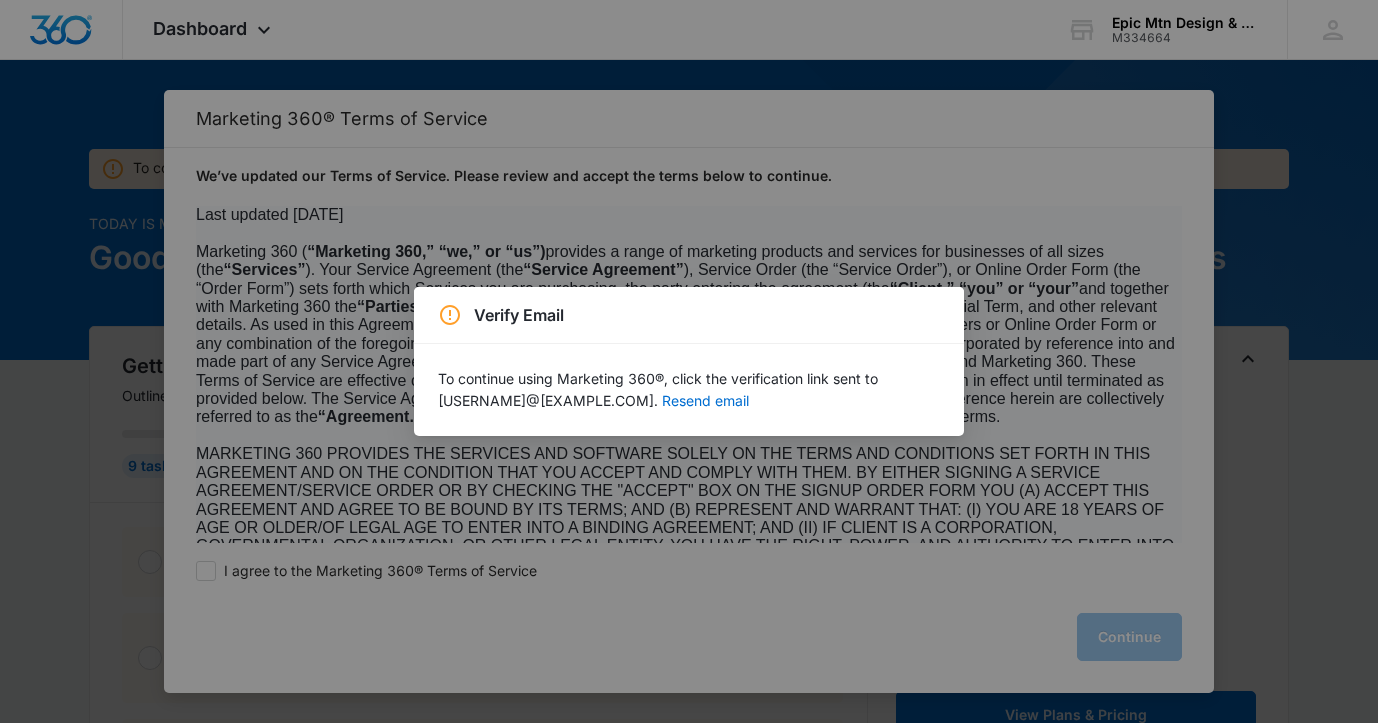 click on "Verify Email To continue using Marketing 360®, click the verification link sent to seldomlyrigid@gmail.com.   Resend email" at bounding box center (689, 361) 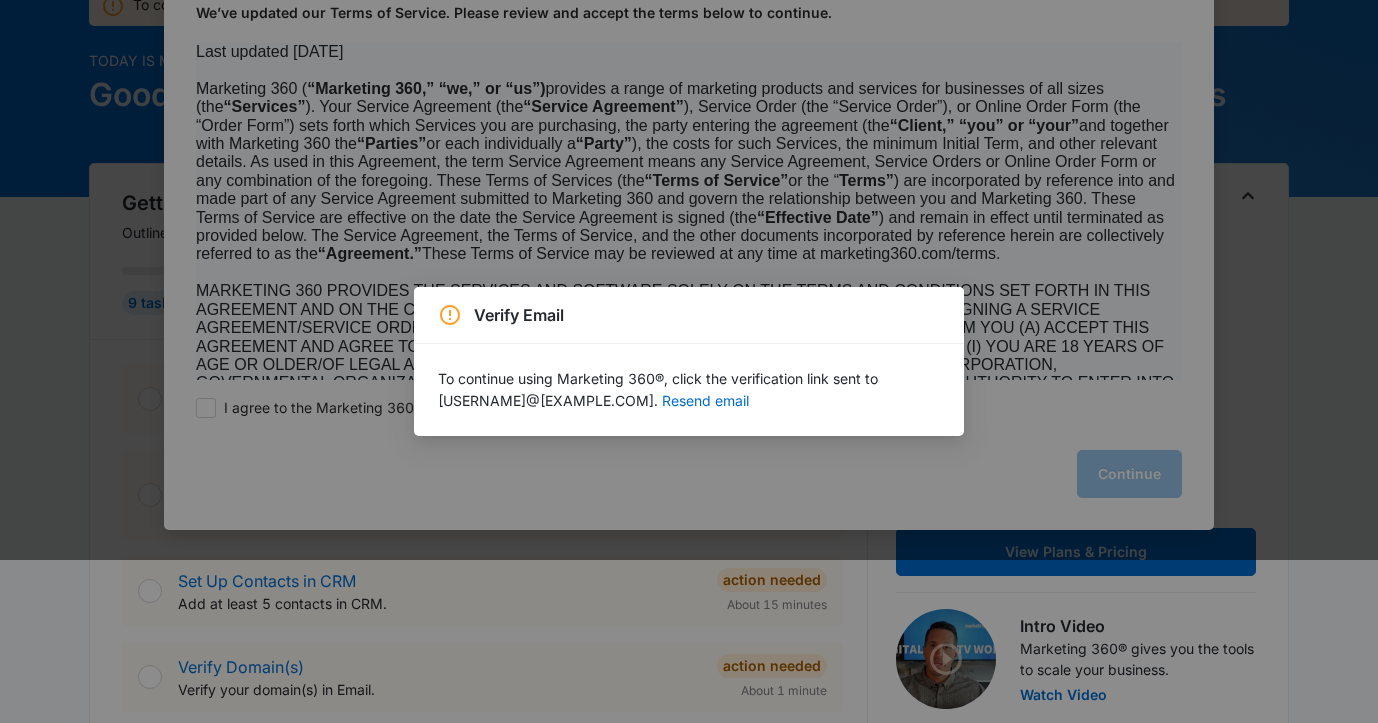 scroll, scrollTop: 159, scrollLeft: 0, axis: vertical 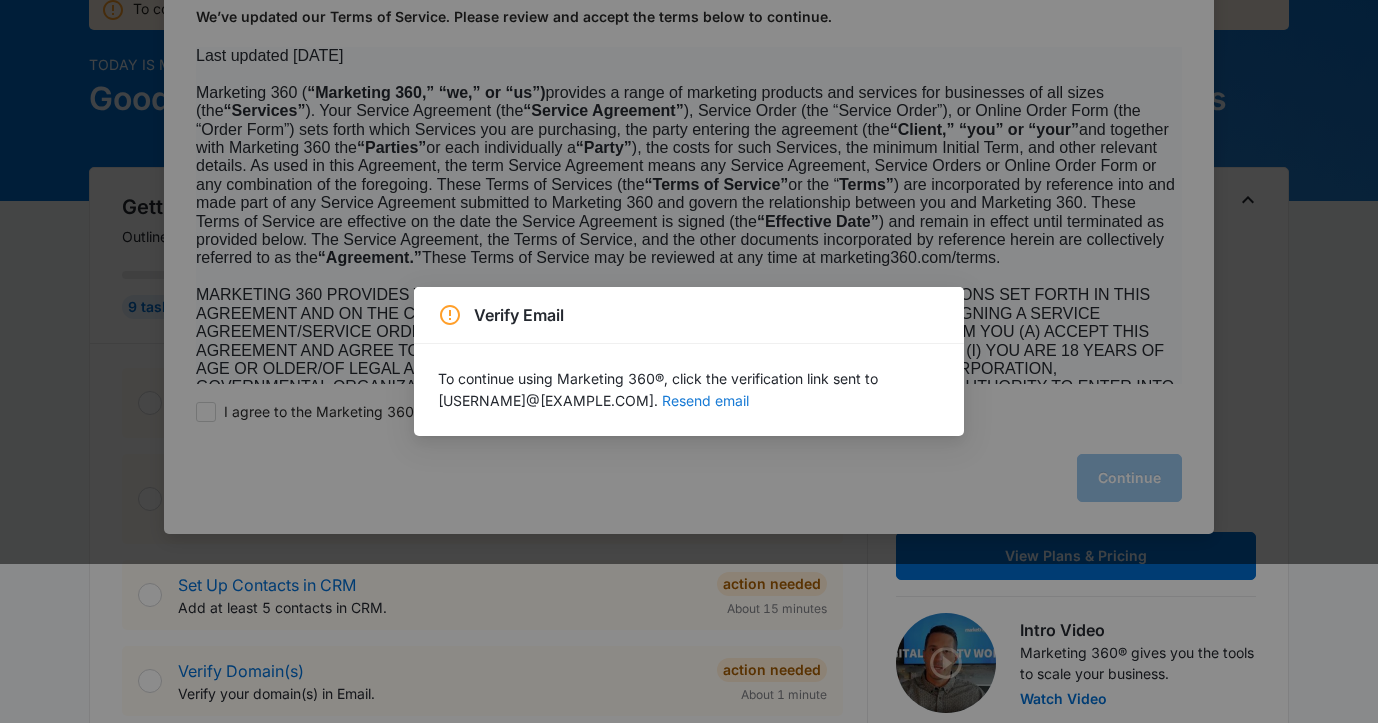 click on "Resend email" at bounding box center [705, 401] 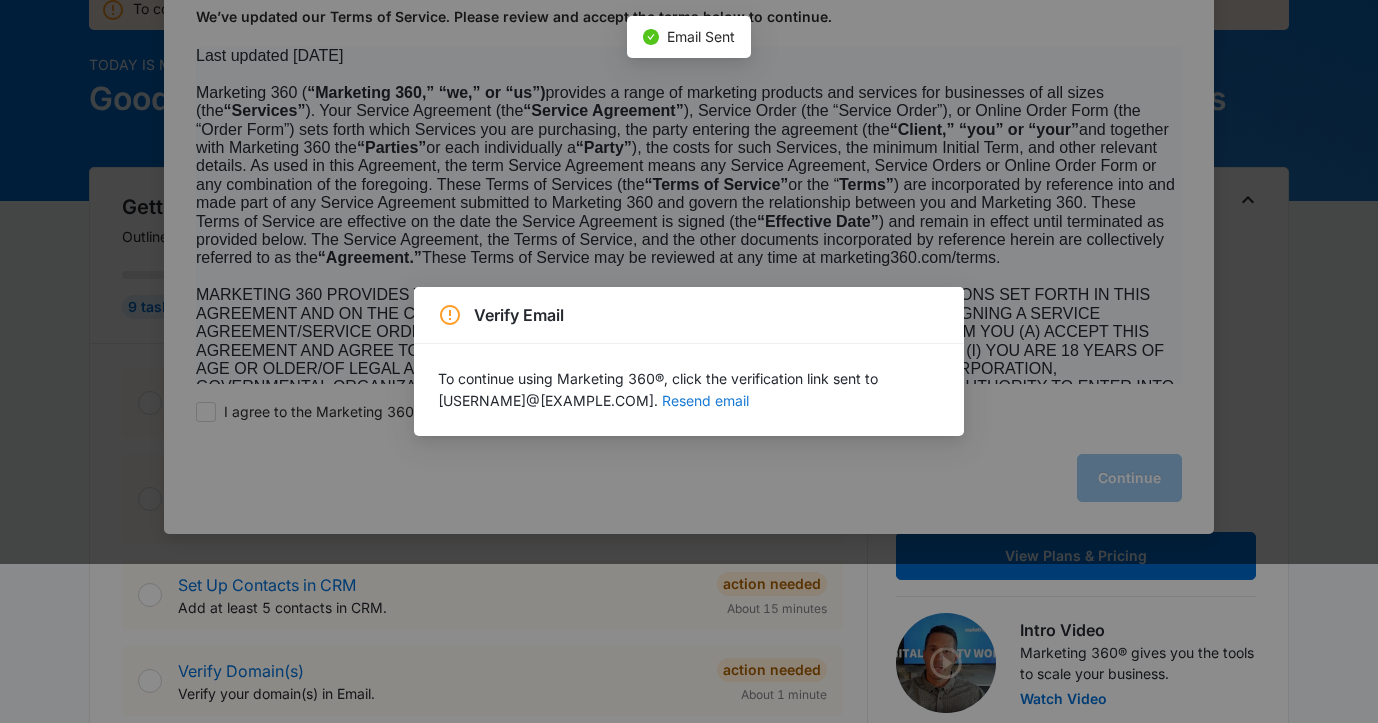 scroll, scrollTop: 0, scrollLeft: 0, axis: both 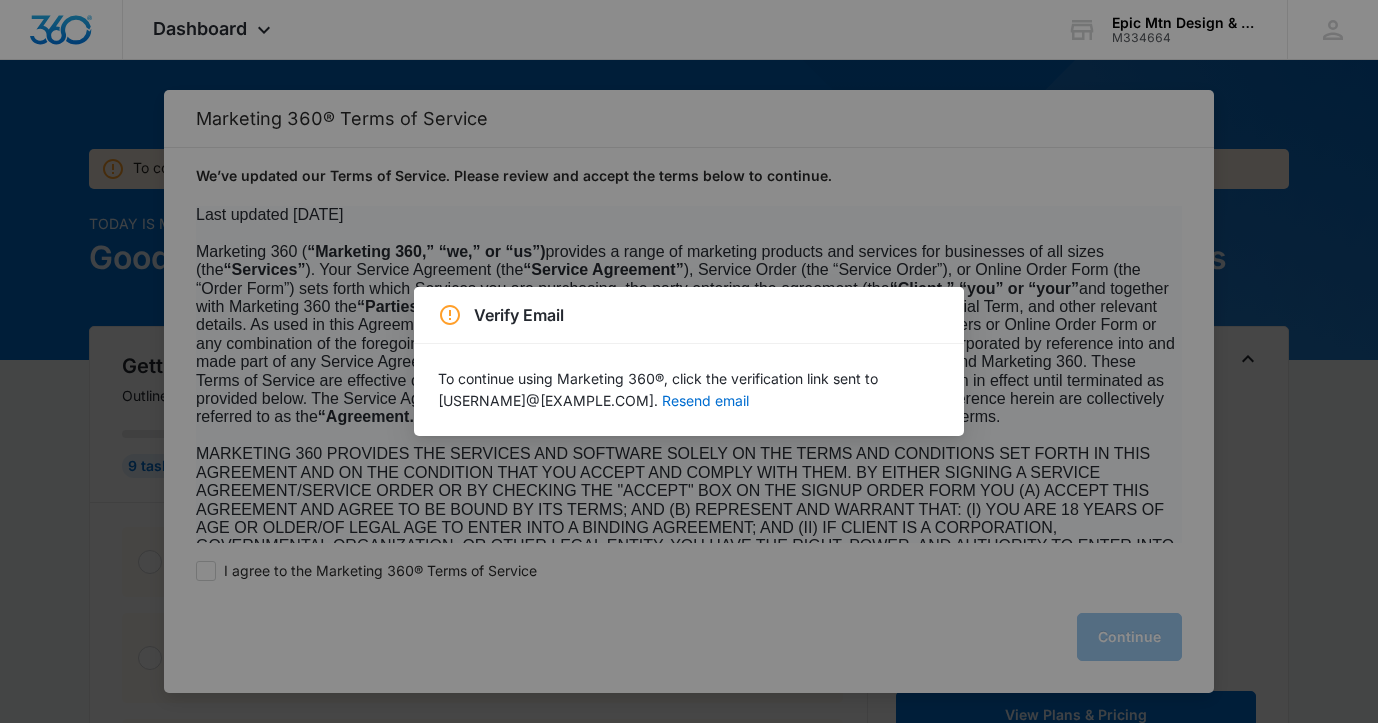 click on "Verify Email" at bounding box center [519, 315] 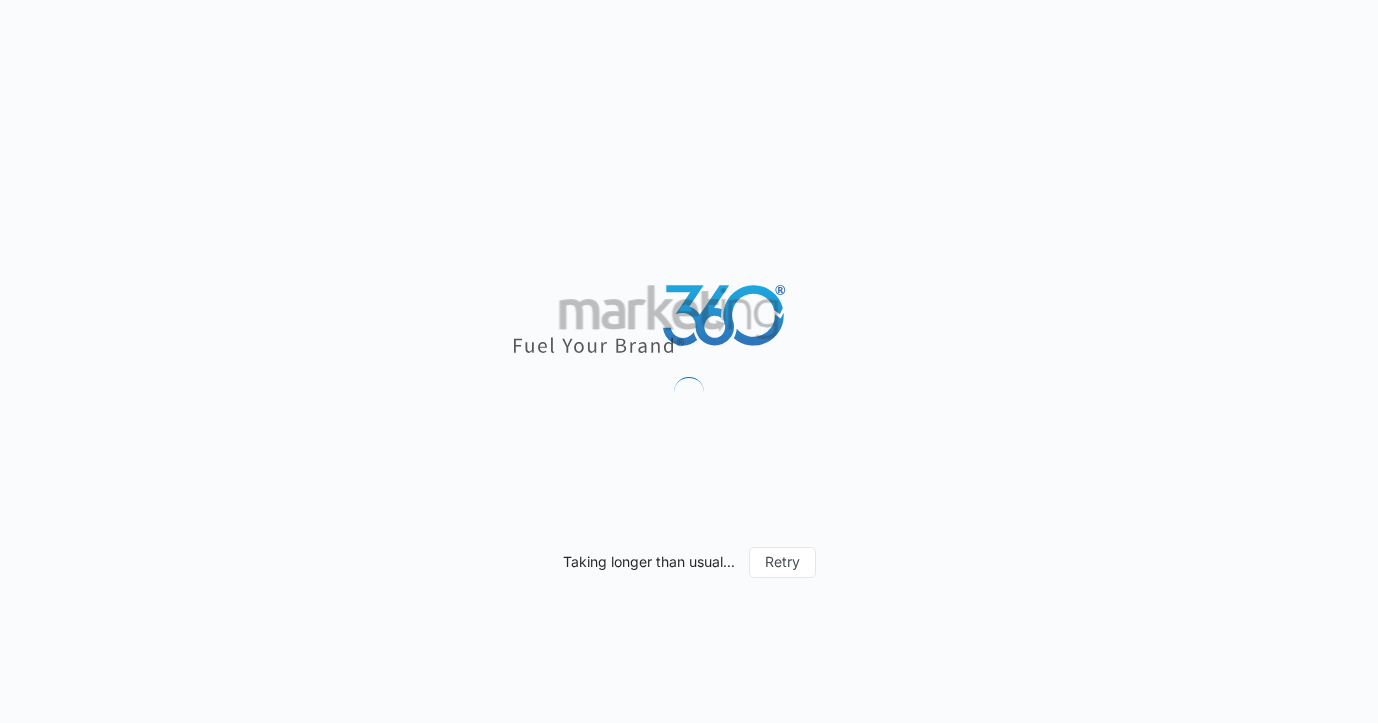 scroll, scrollTop: 0, scrollLeft: 0, axis: both 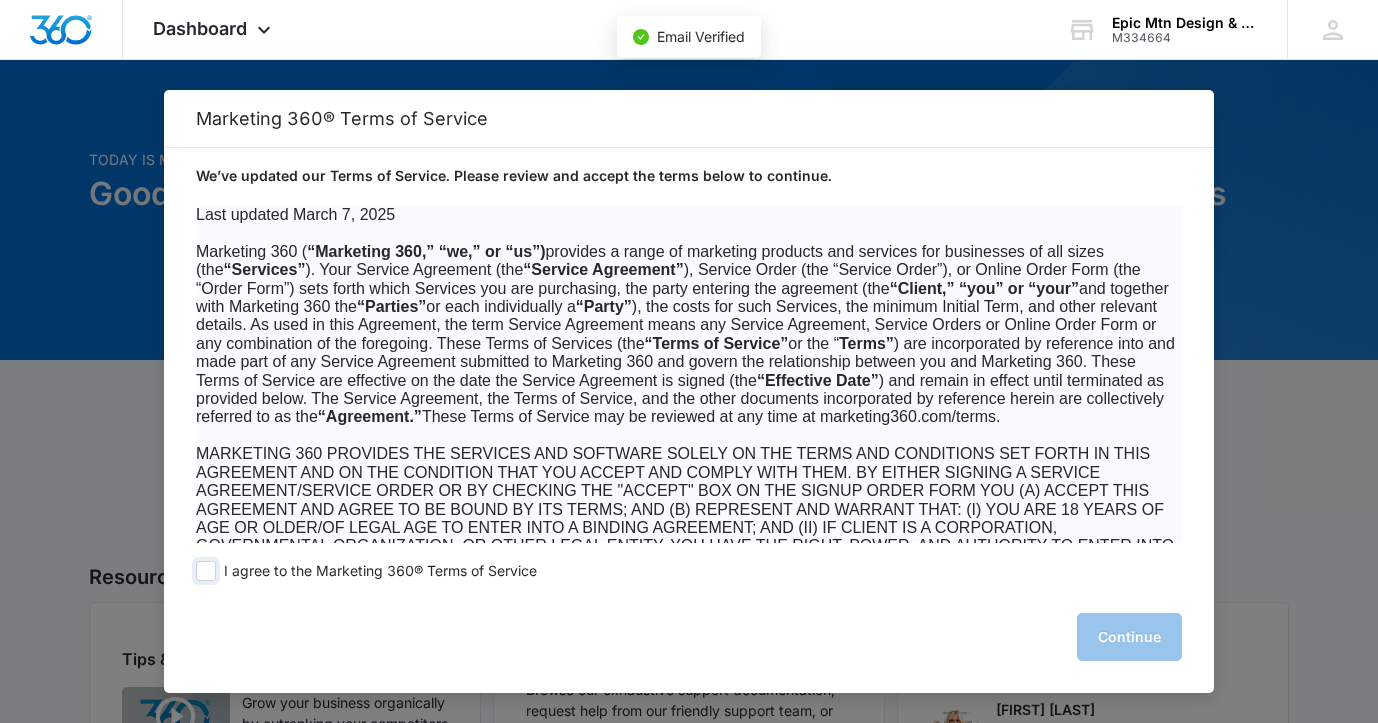 click at bounding box center (206, 571) 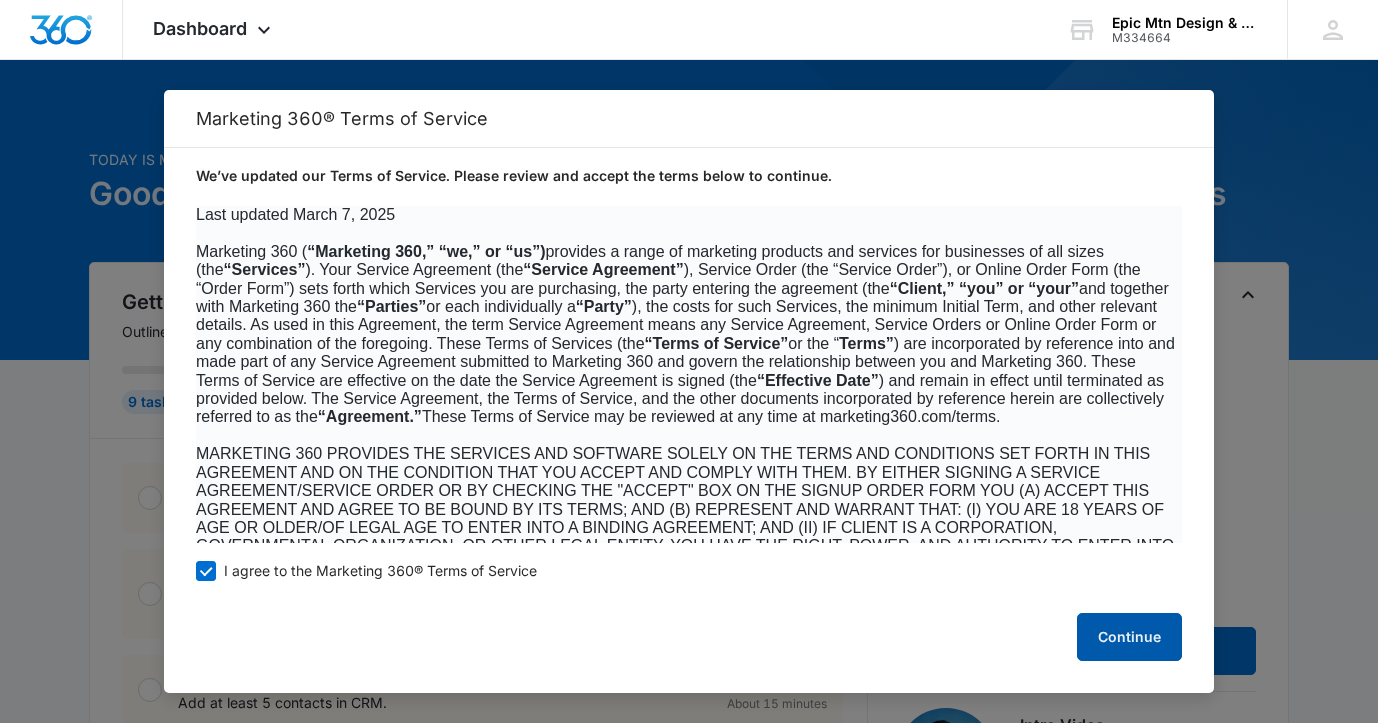 click on "Continue" at bounding box center (1129, 637) 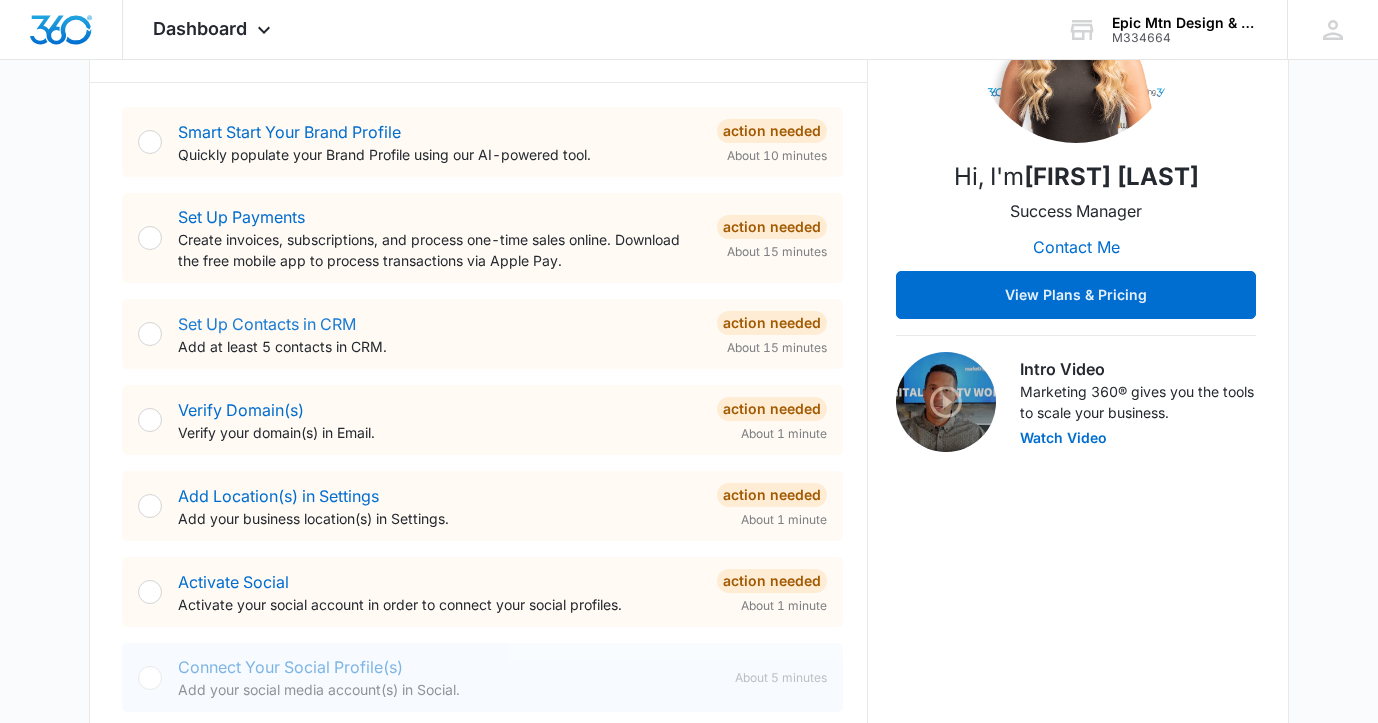 scroll, scrollTop: 367, scrollLeft: 0, axis: vertical 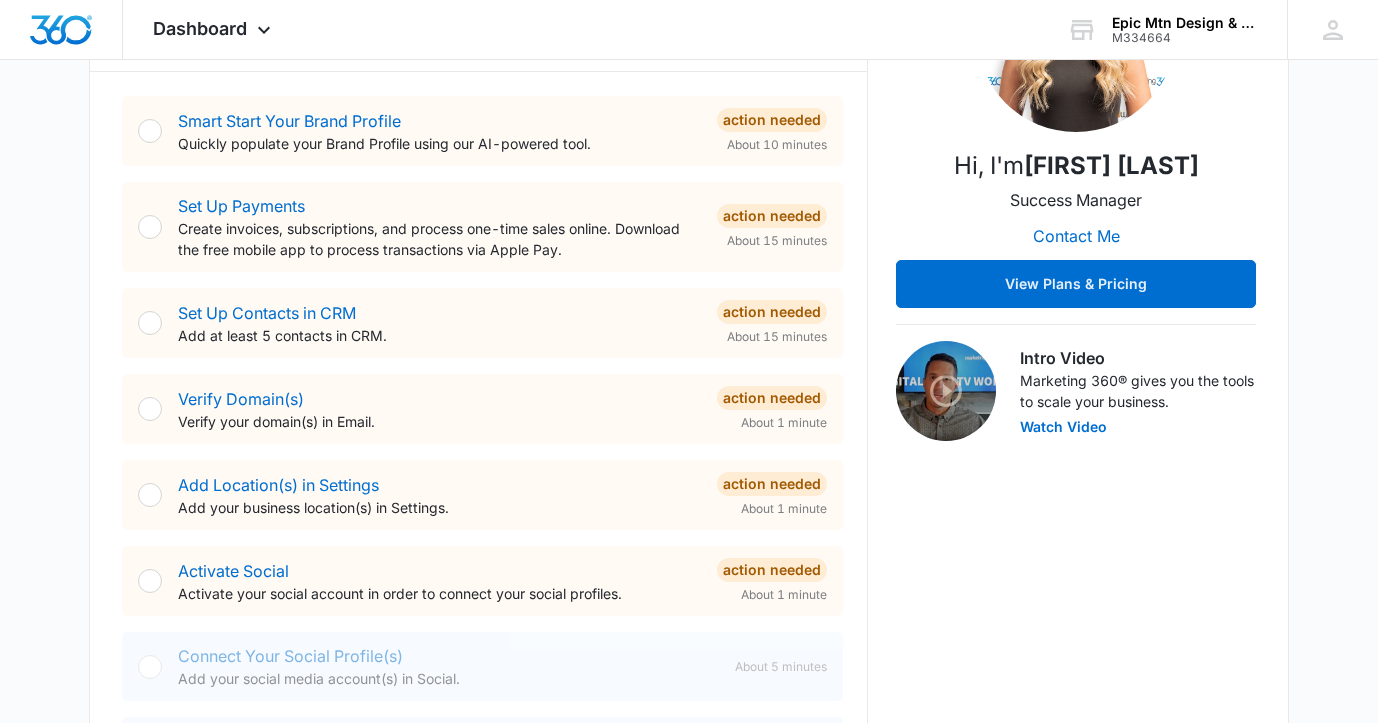 click at bounding box center [150, 409] 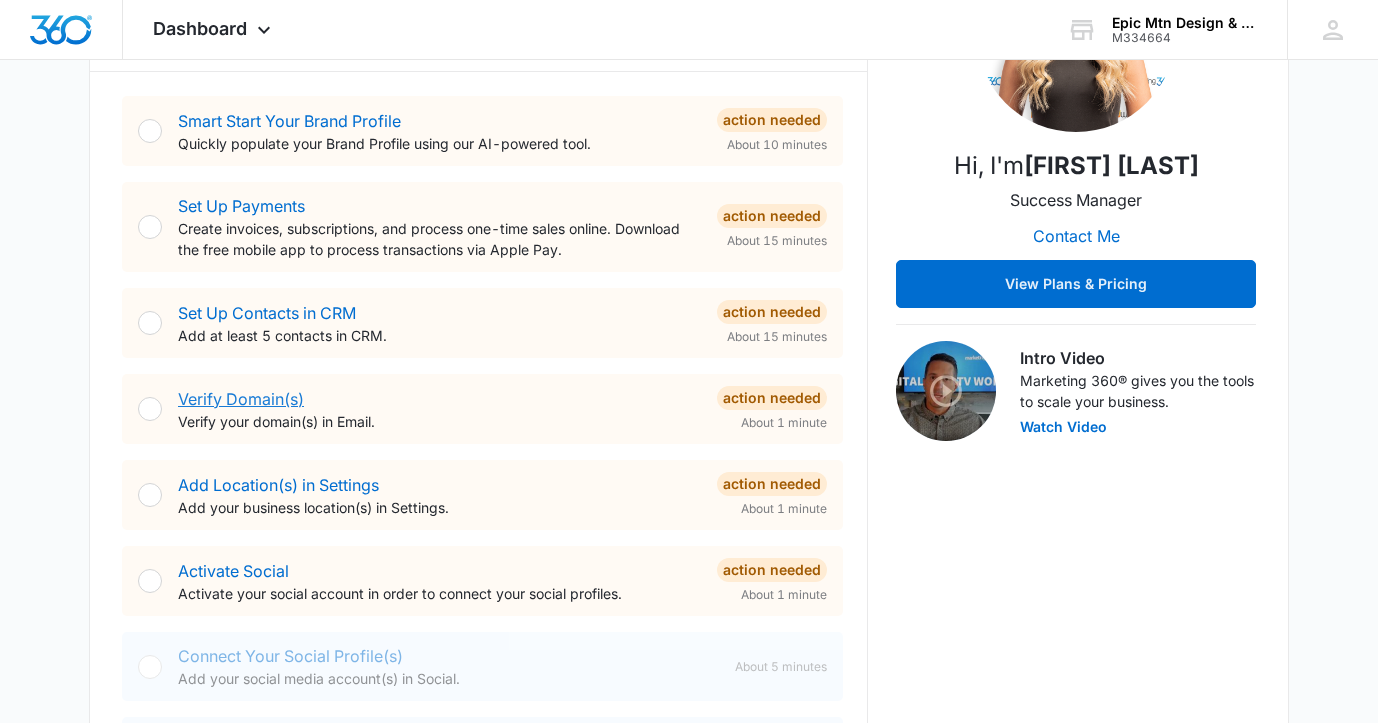 click on "Verify Domain(s)" at bounding box center (241, 399) 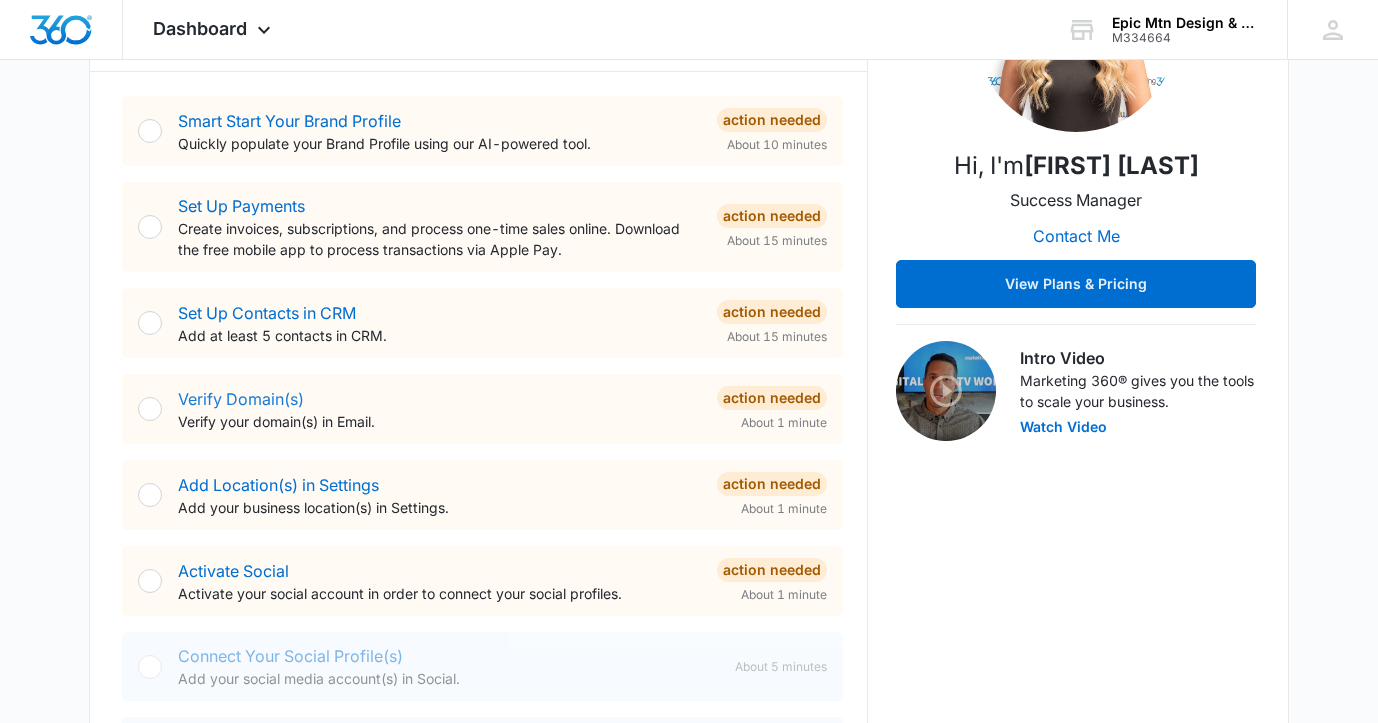 scroll, scrollTop: 0, scrollLeft: 0, axis: both 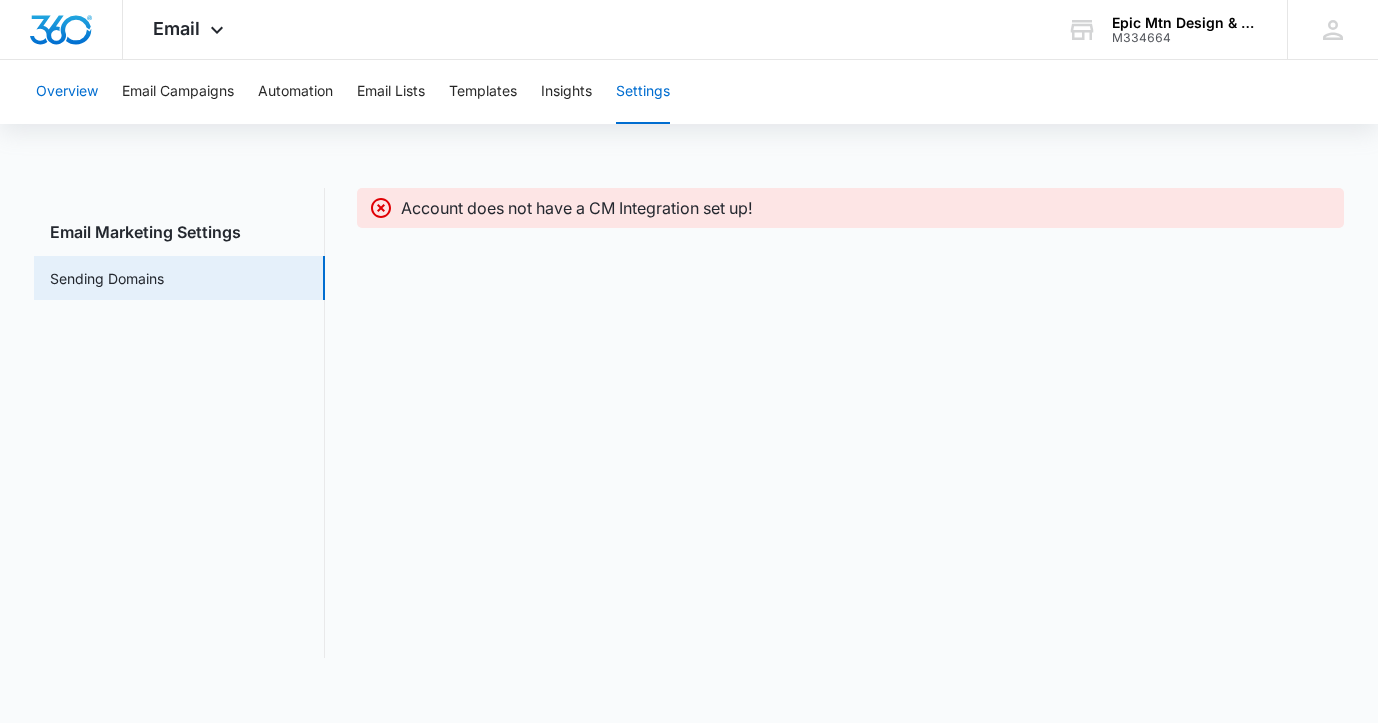 click on "Overview" at bounding box center [67, 92] 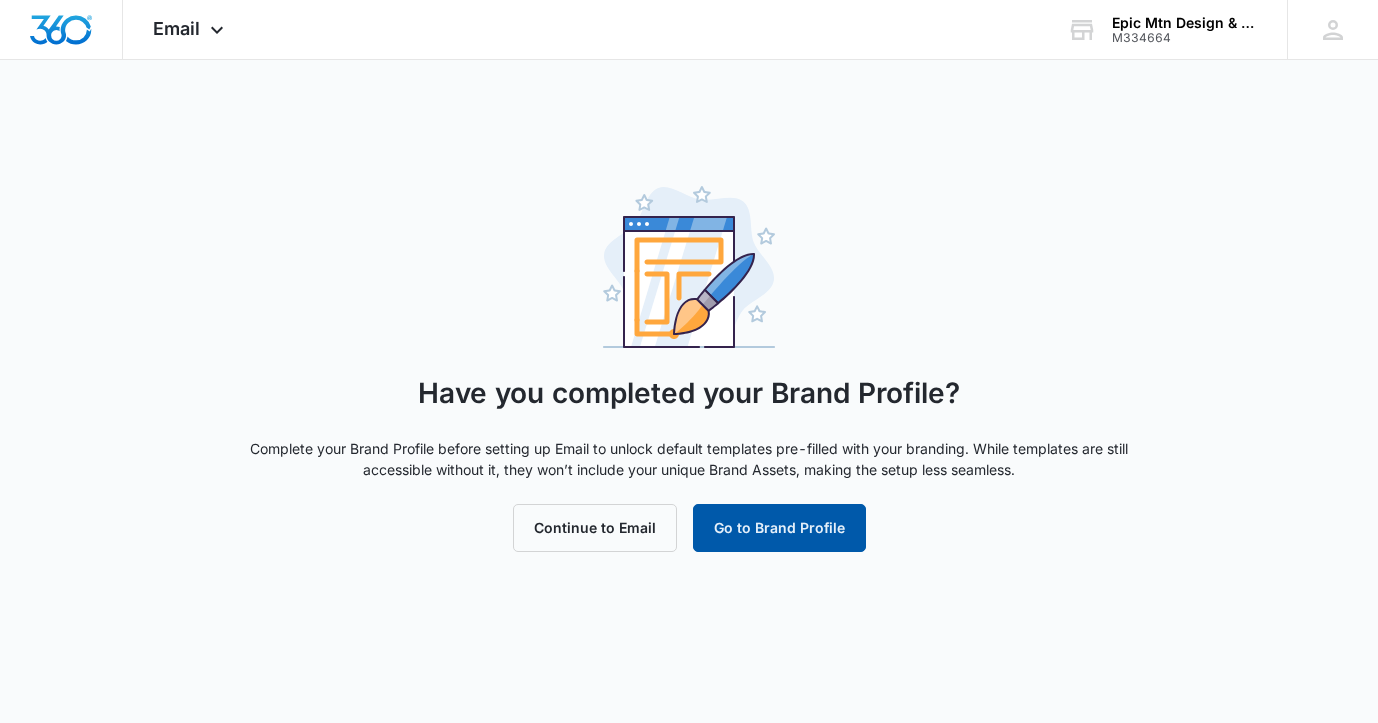 click on "Go to Brand Profile" at bounding box center [779, 528] 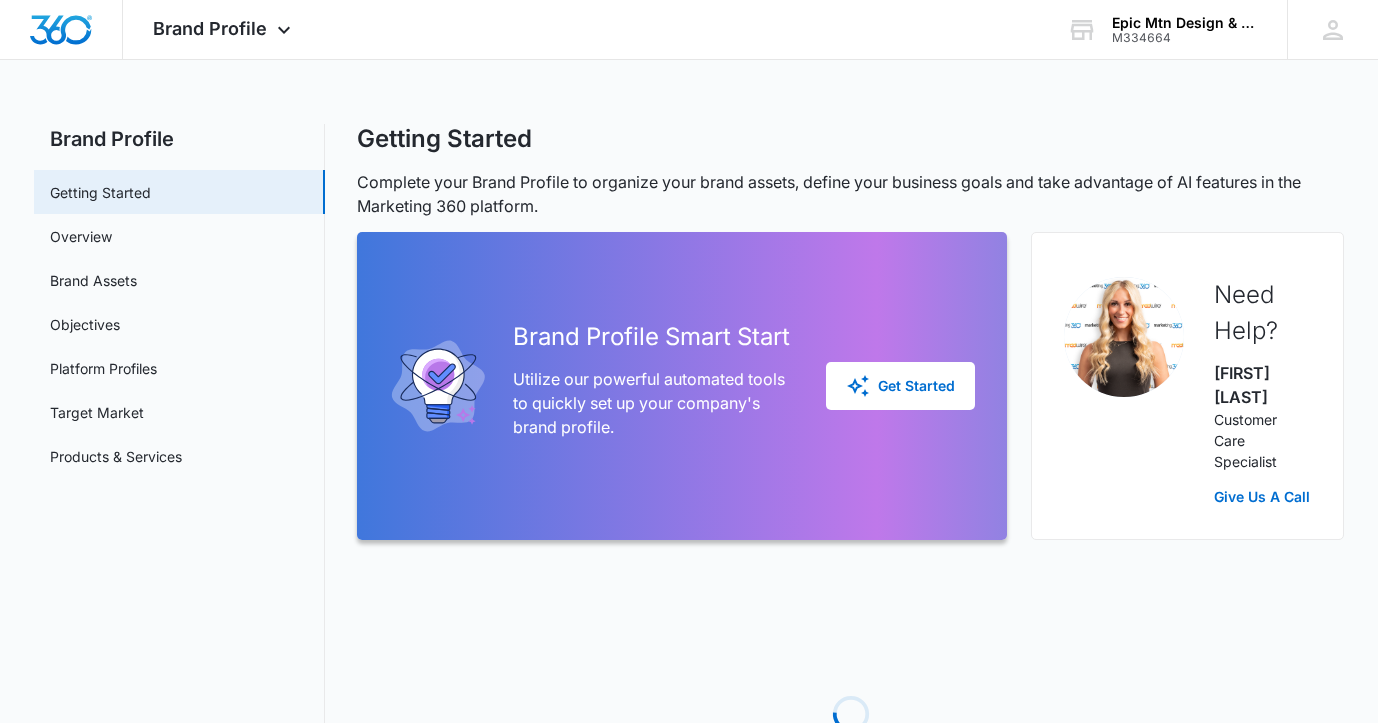 scroll, scrollTop: 0, scrollLeft: 0, axis: both 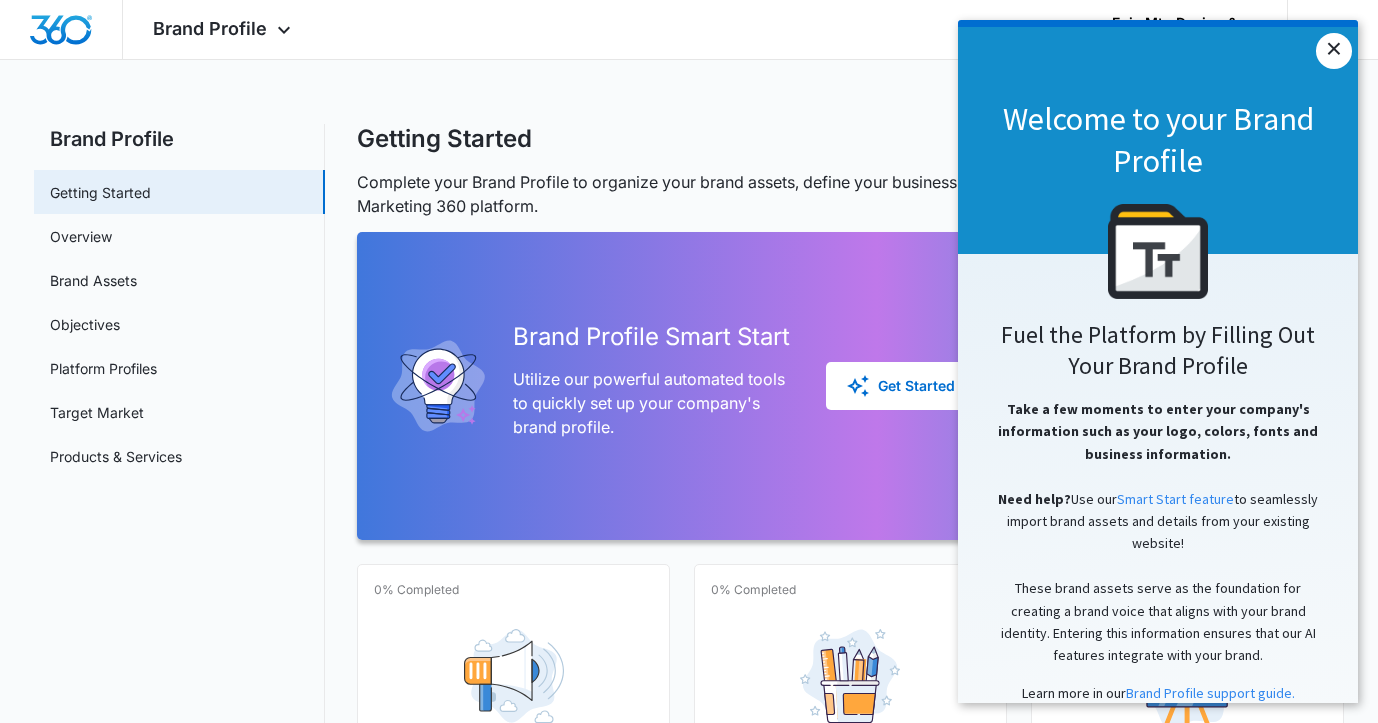 click on "×" at bounding box center (1334, 51) 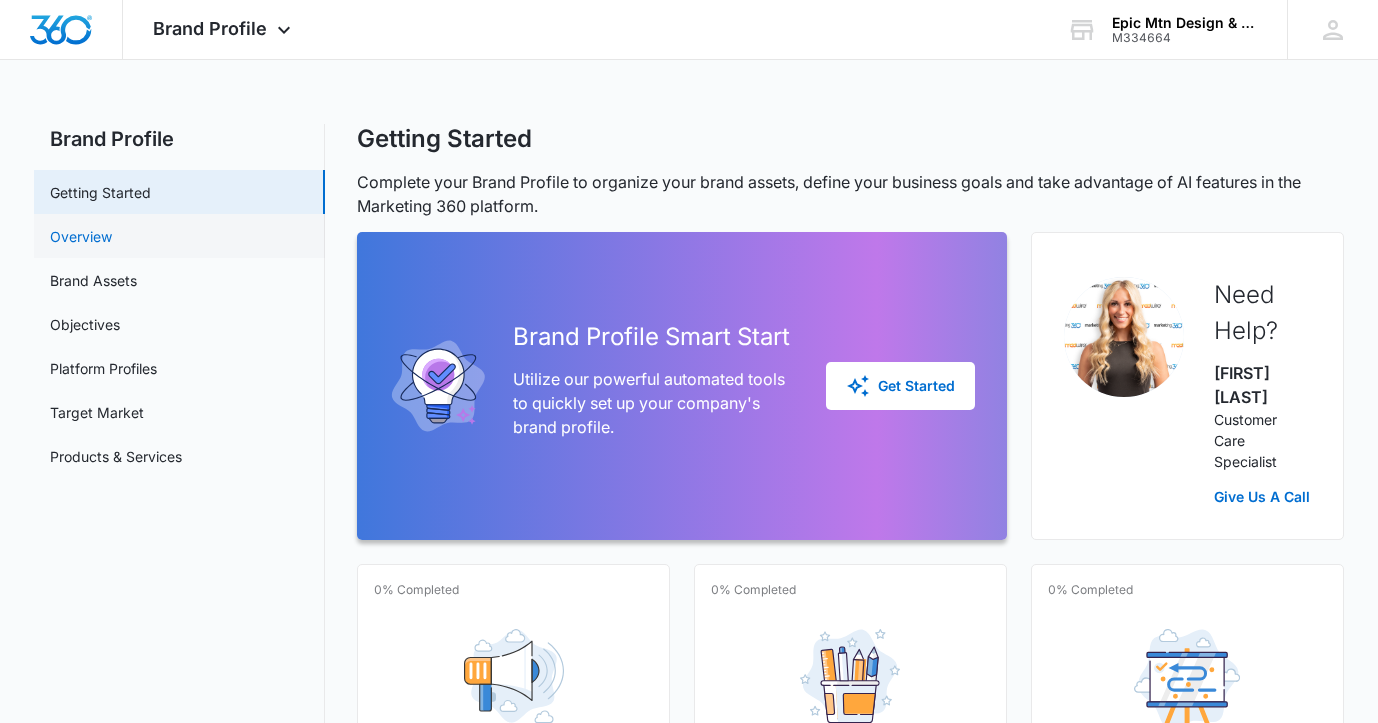 click on "Overview" at bounding box center [81, 236] 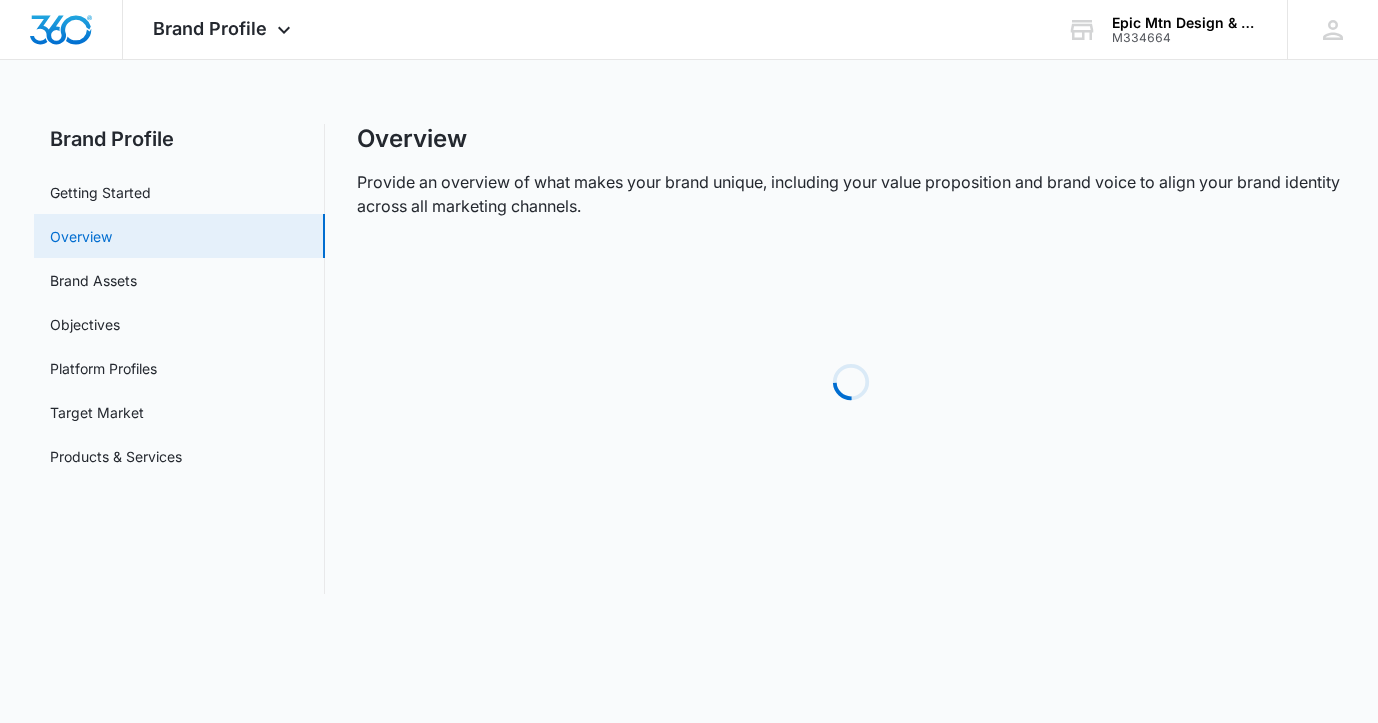 scroll, scrollTop: 0, scrollLeft: 0, axis: both 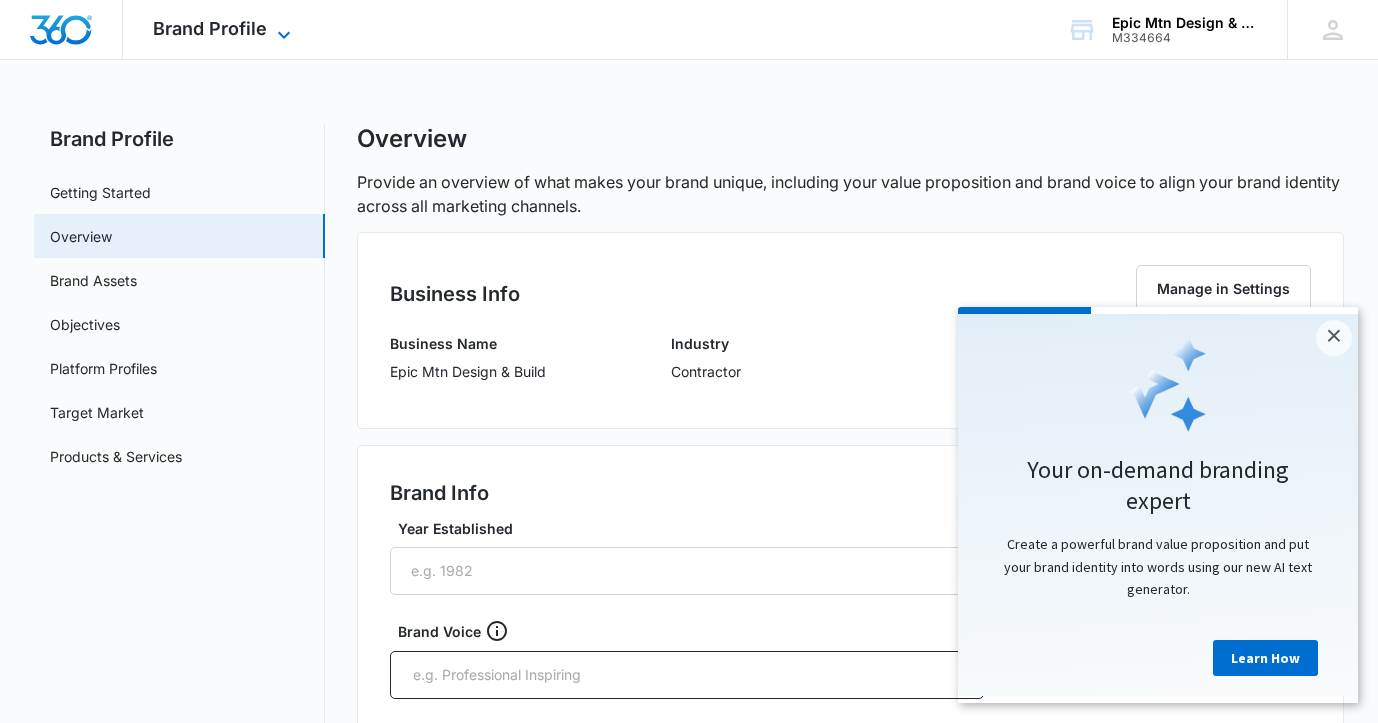 click on "Brand Profile" at bounding box center [210, 28] 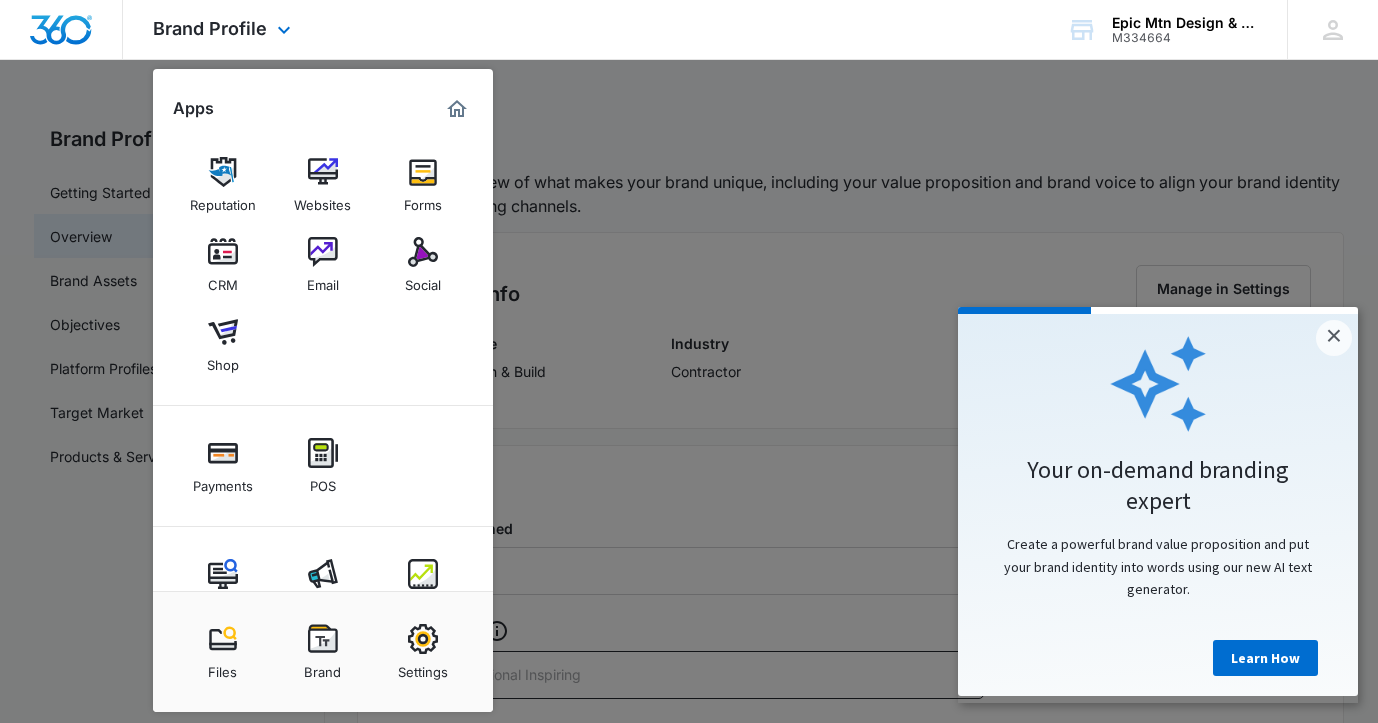 scroll, scrollTop: 15, scrollLeft: 0, axis: vertical 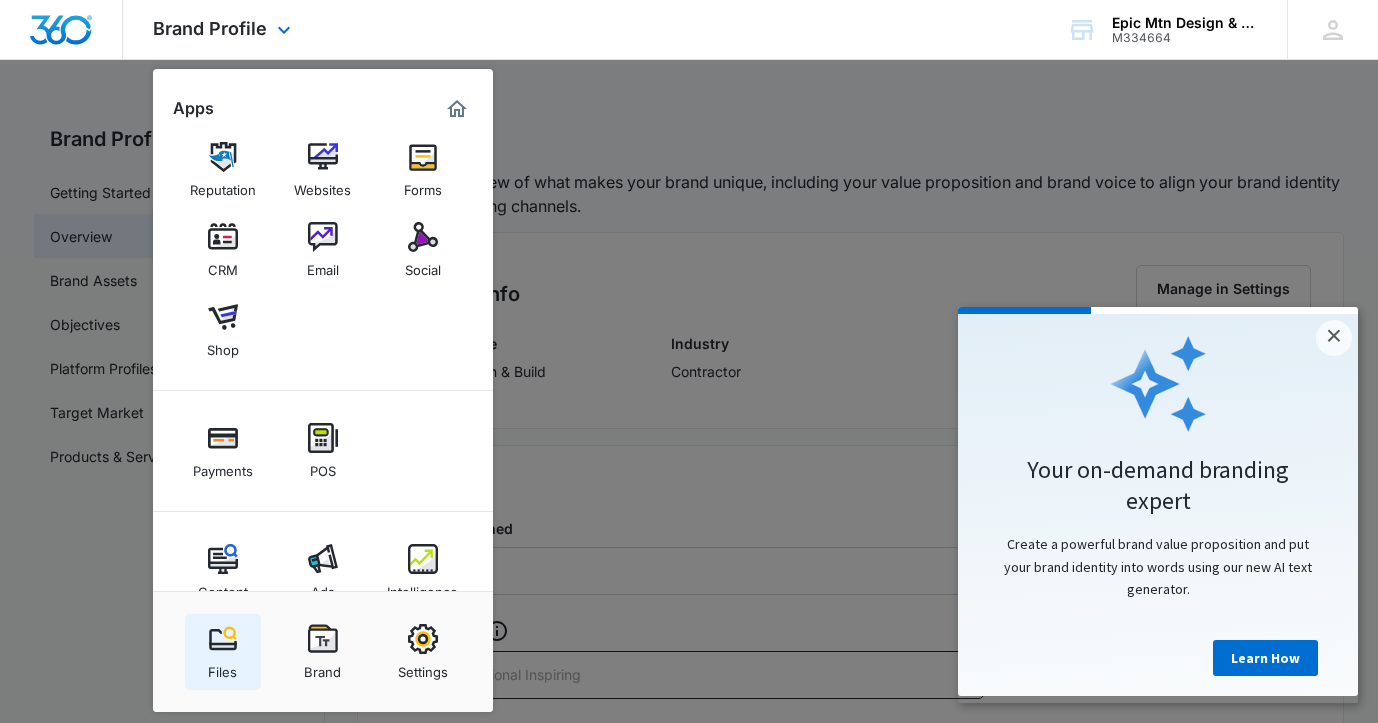 click on "Files" at bounding box center [222, 667] 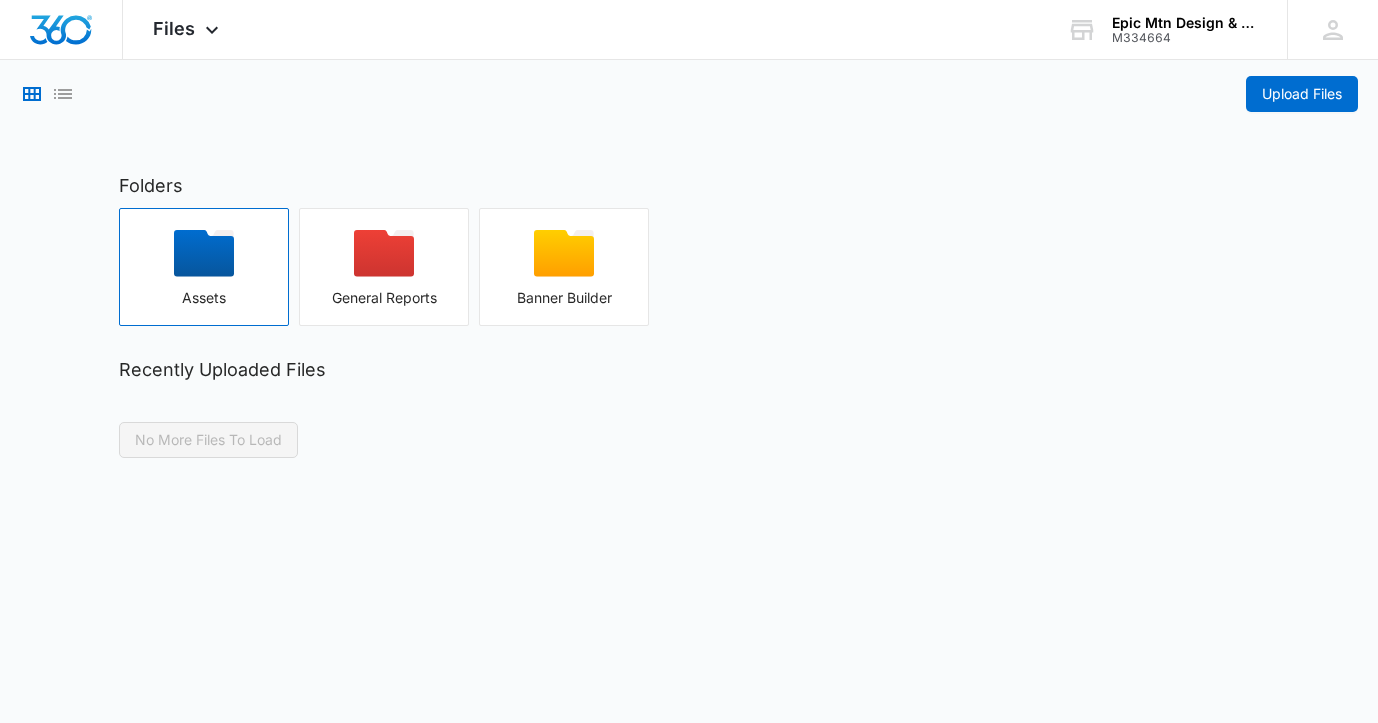 click 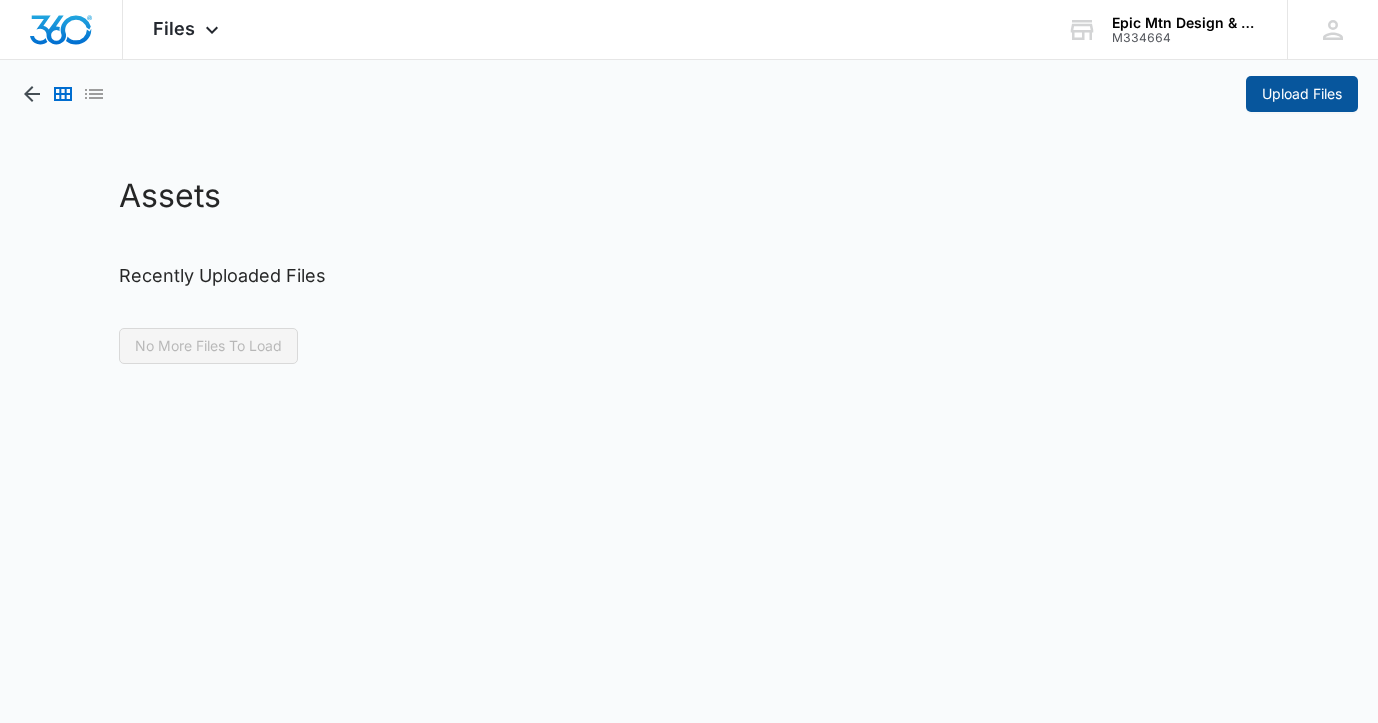 click on "Upload Files" at bounding box center [1302, 94] 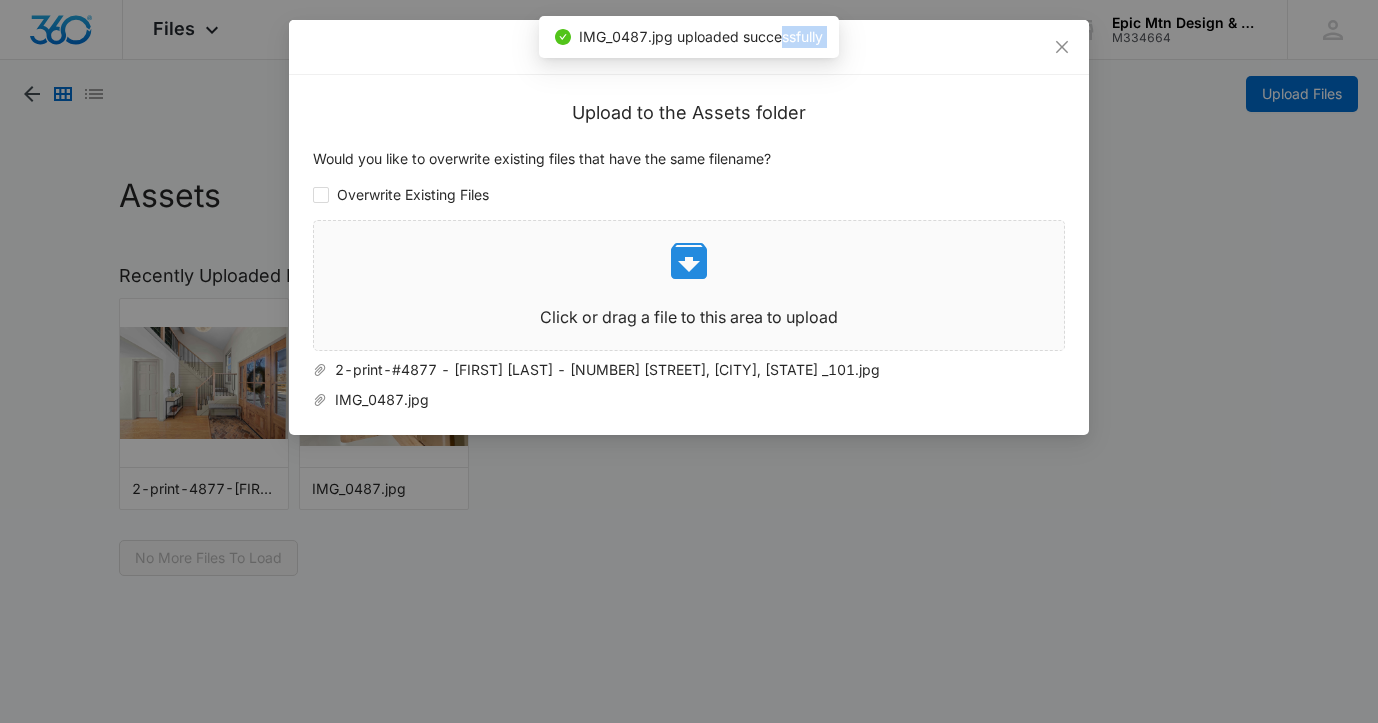 drag, startPoint x: 410, startPoint y: 44, endPoint x: 777, endPoint y: 44, distance: 367 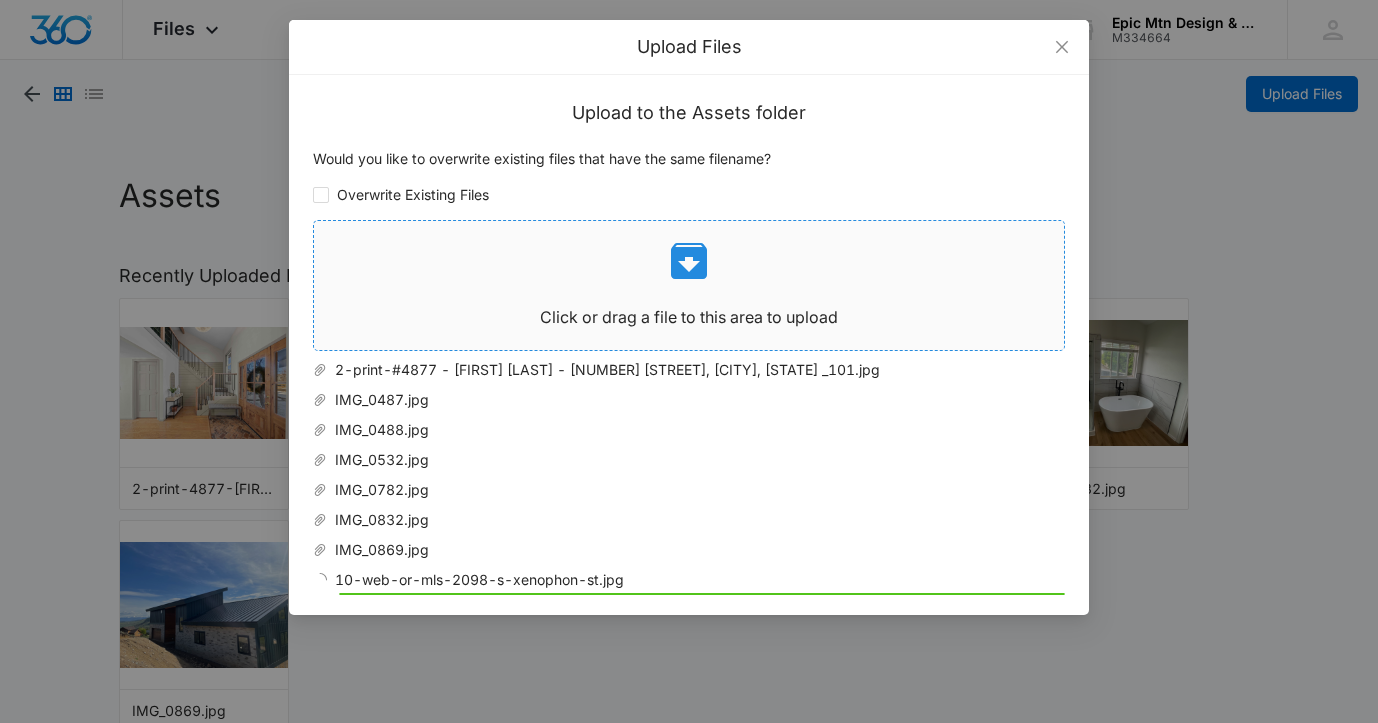 scroll, scrollTop: 12, scrollLeft: 0, axis: vertical 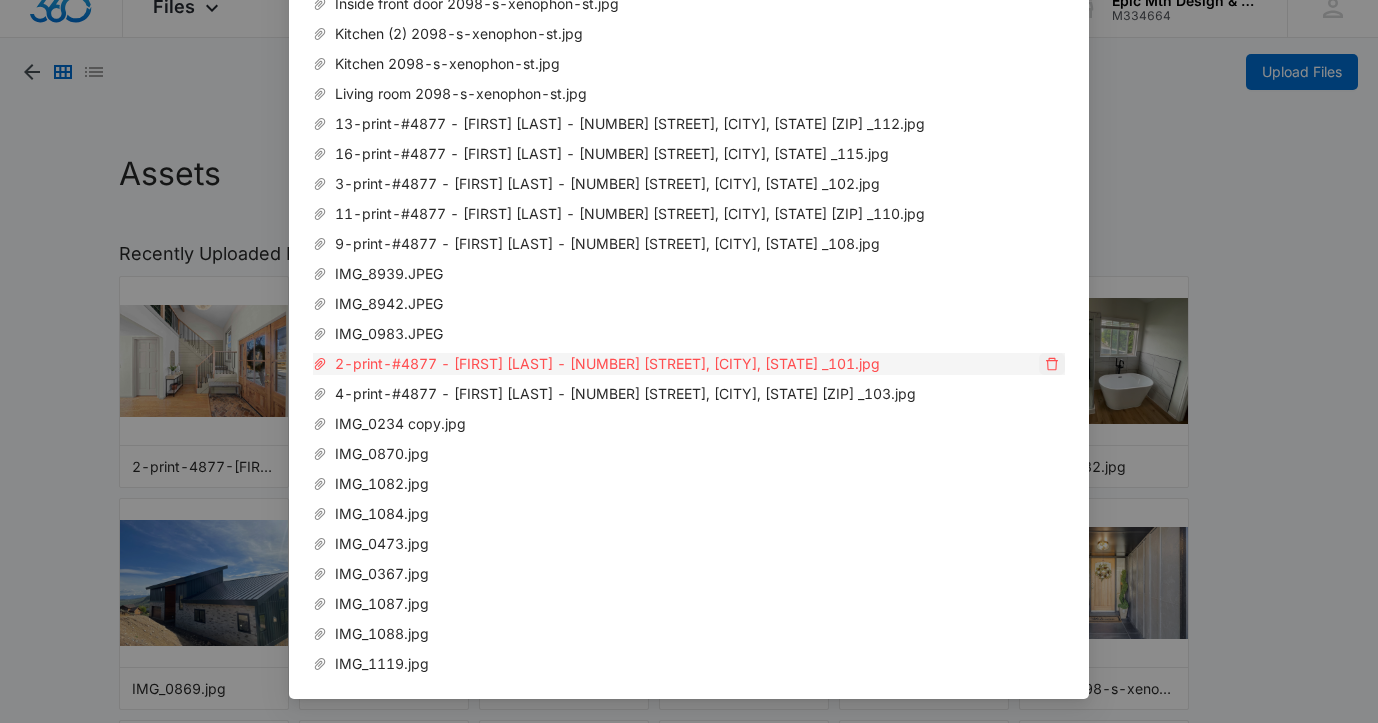 click 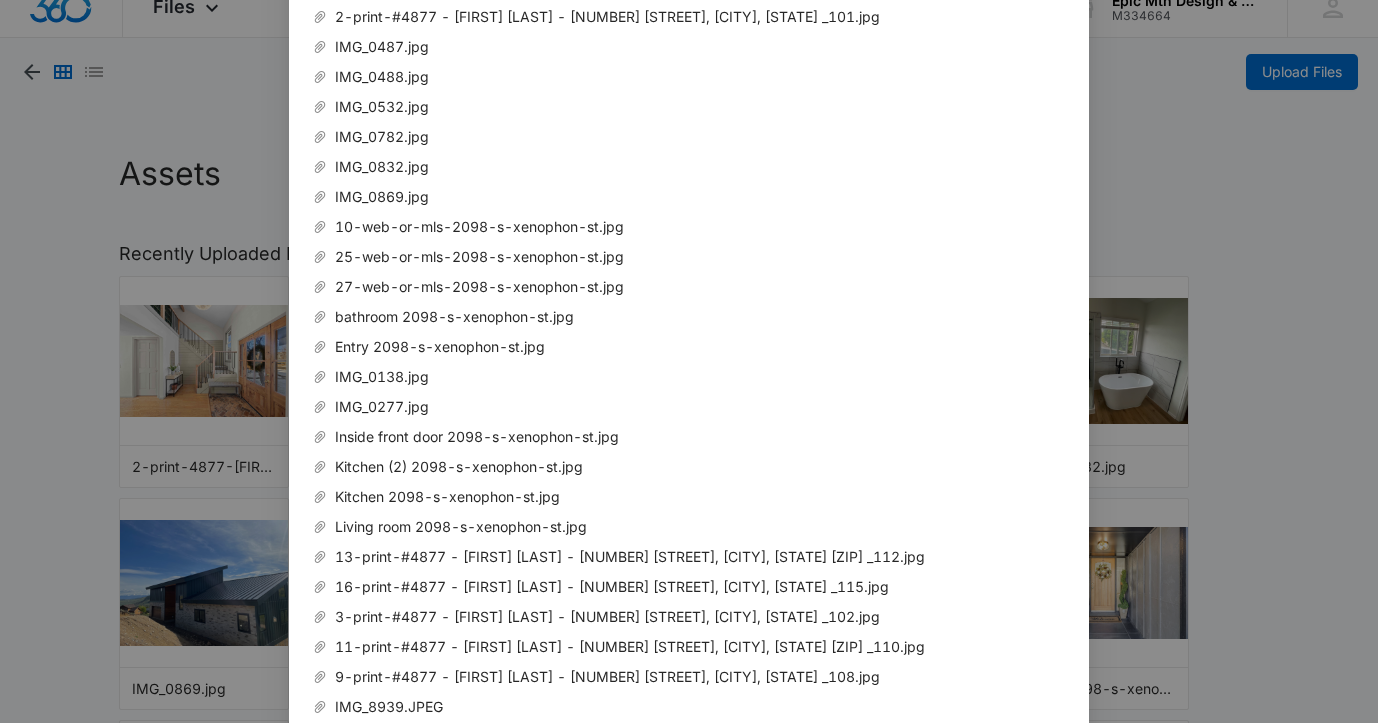 scroll, scrollTop: 0, scrollLeft: 0, axis: both 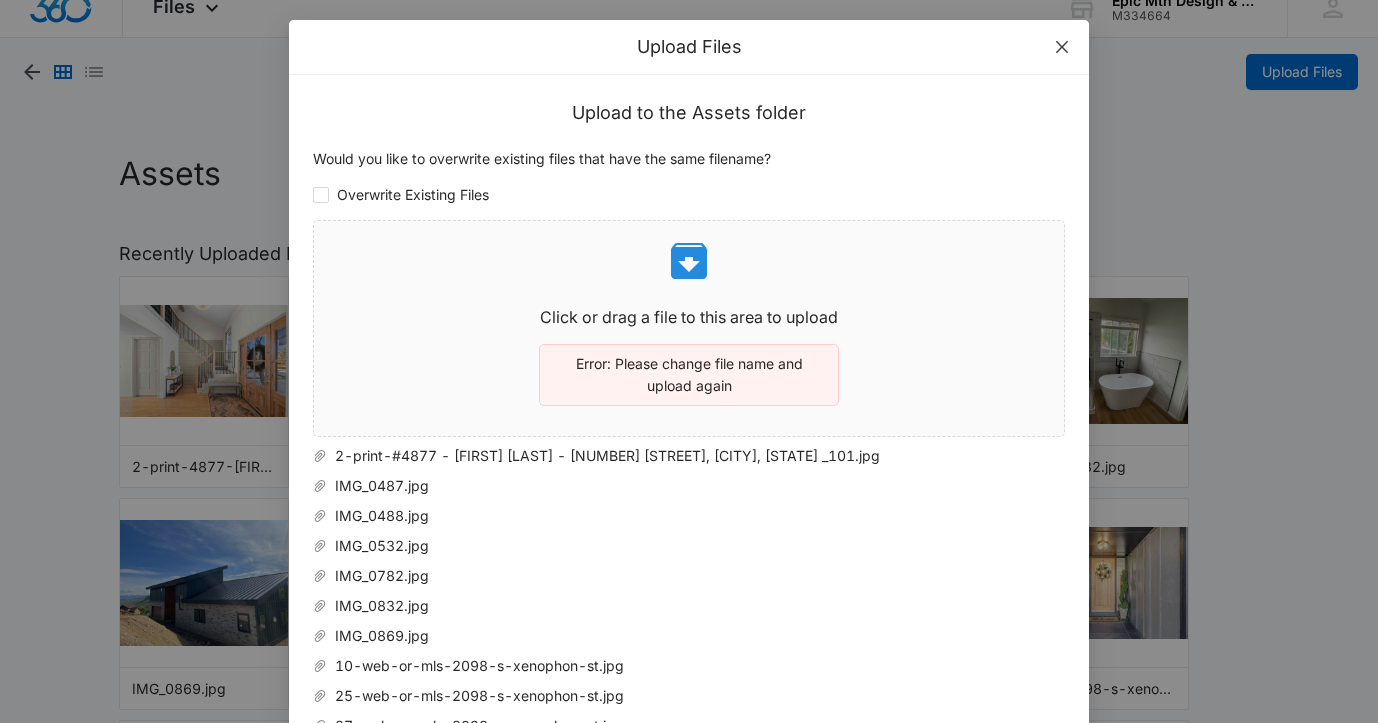 click 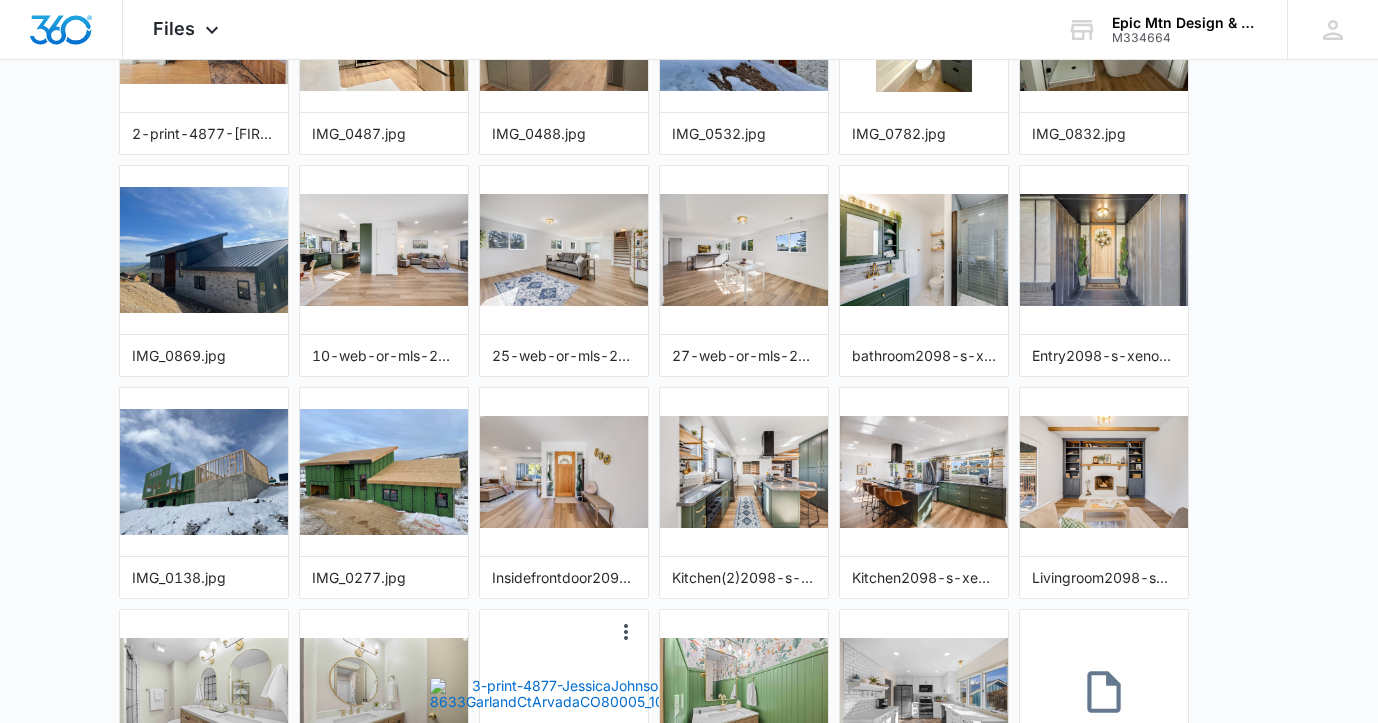 scroll, scrollTop: 0, scrollLeft: 0, axis: both 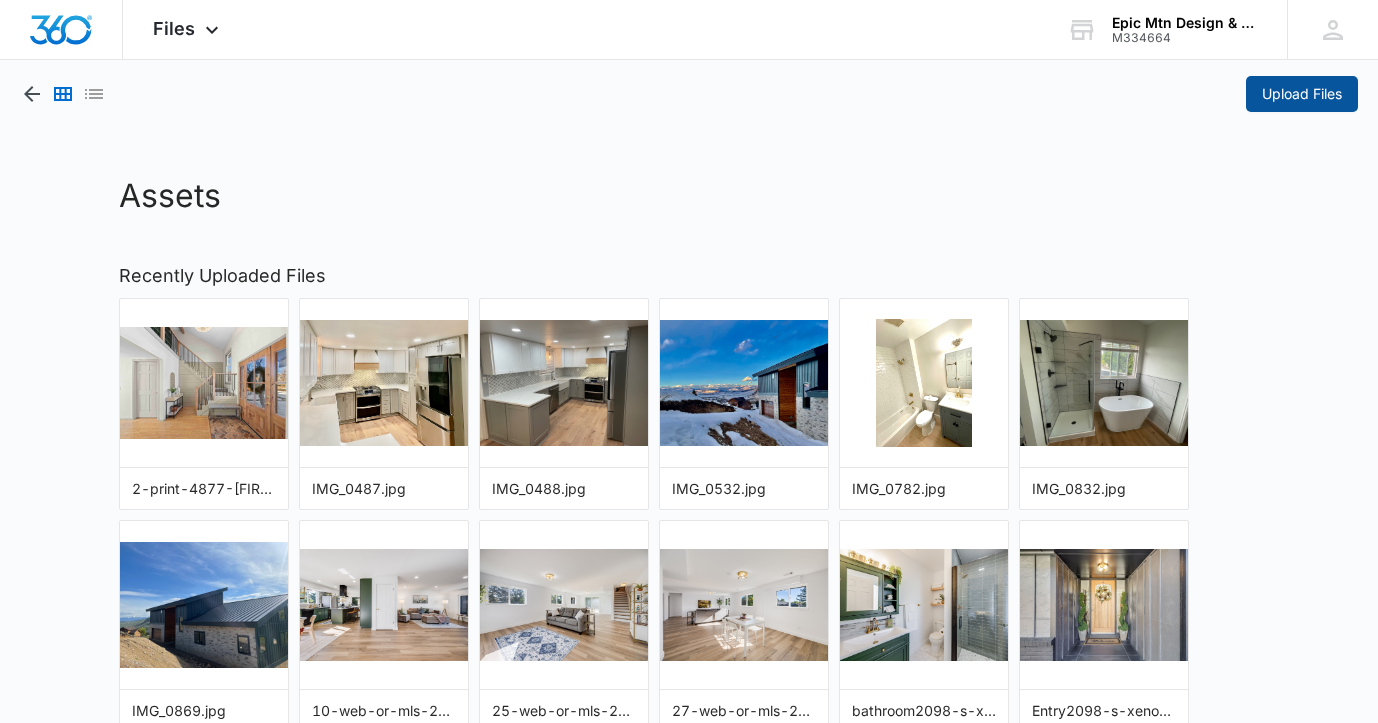 click on "Upload Files" at bounding box center (1302, 94) 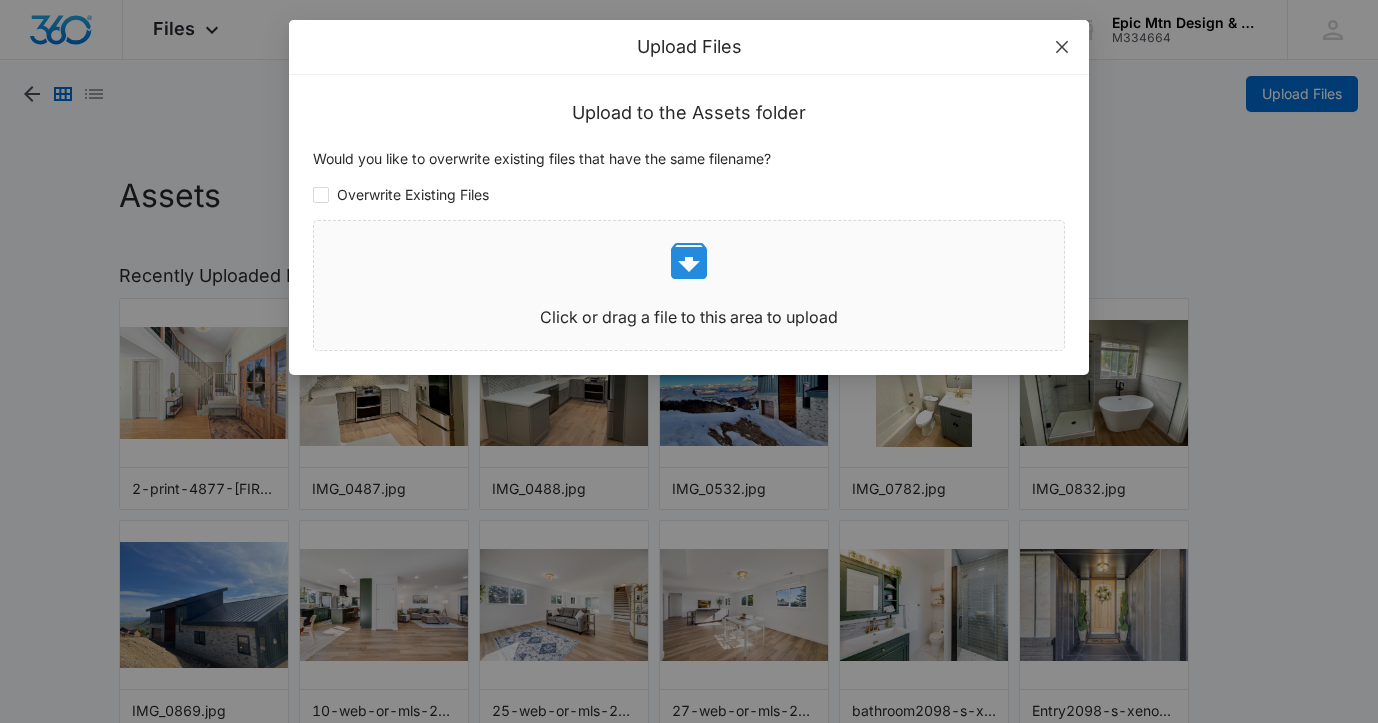 click 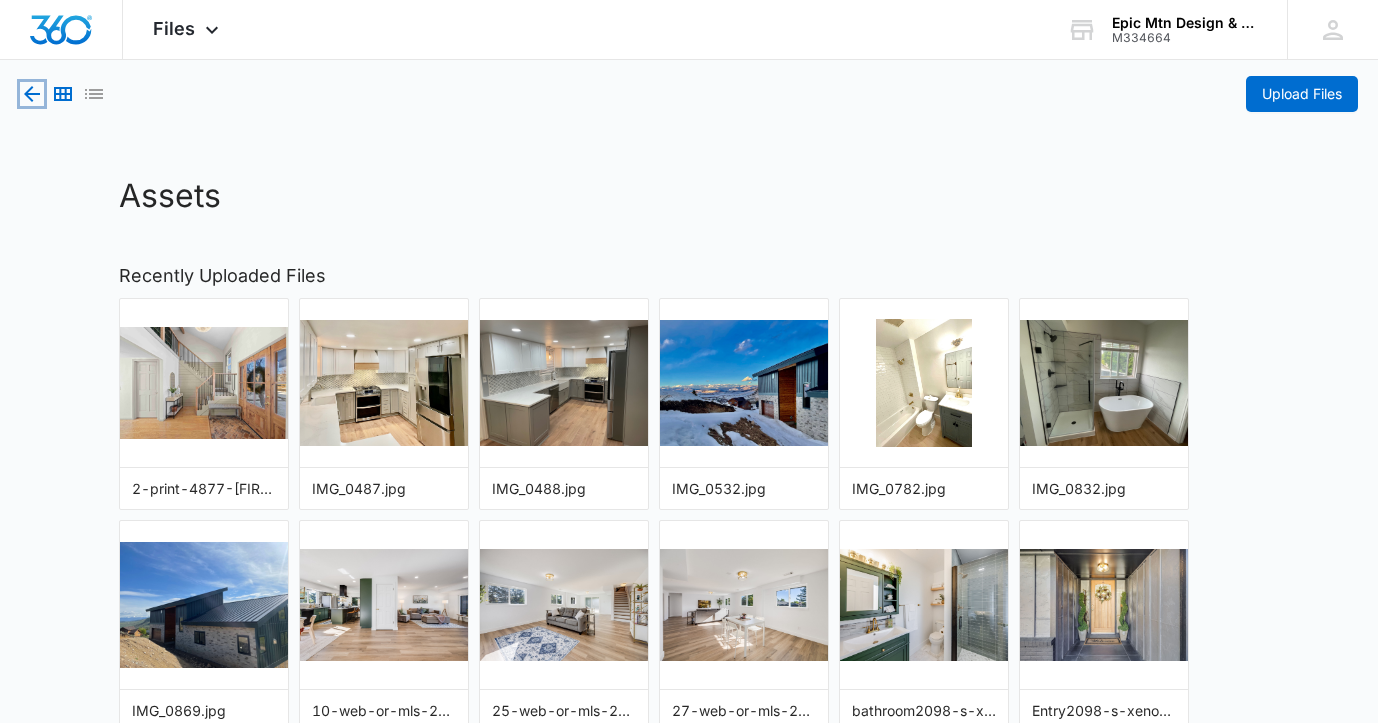 click 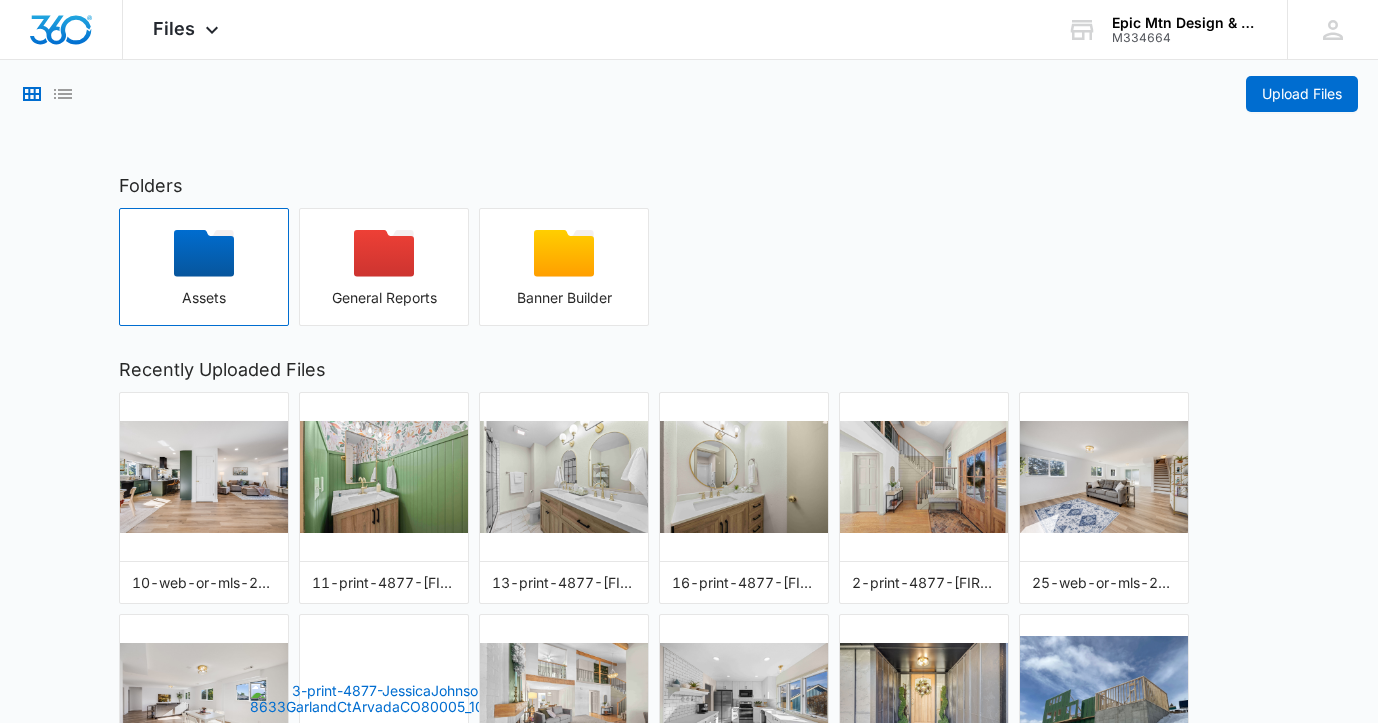 click at bounding box center (204, 260) 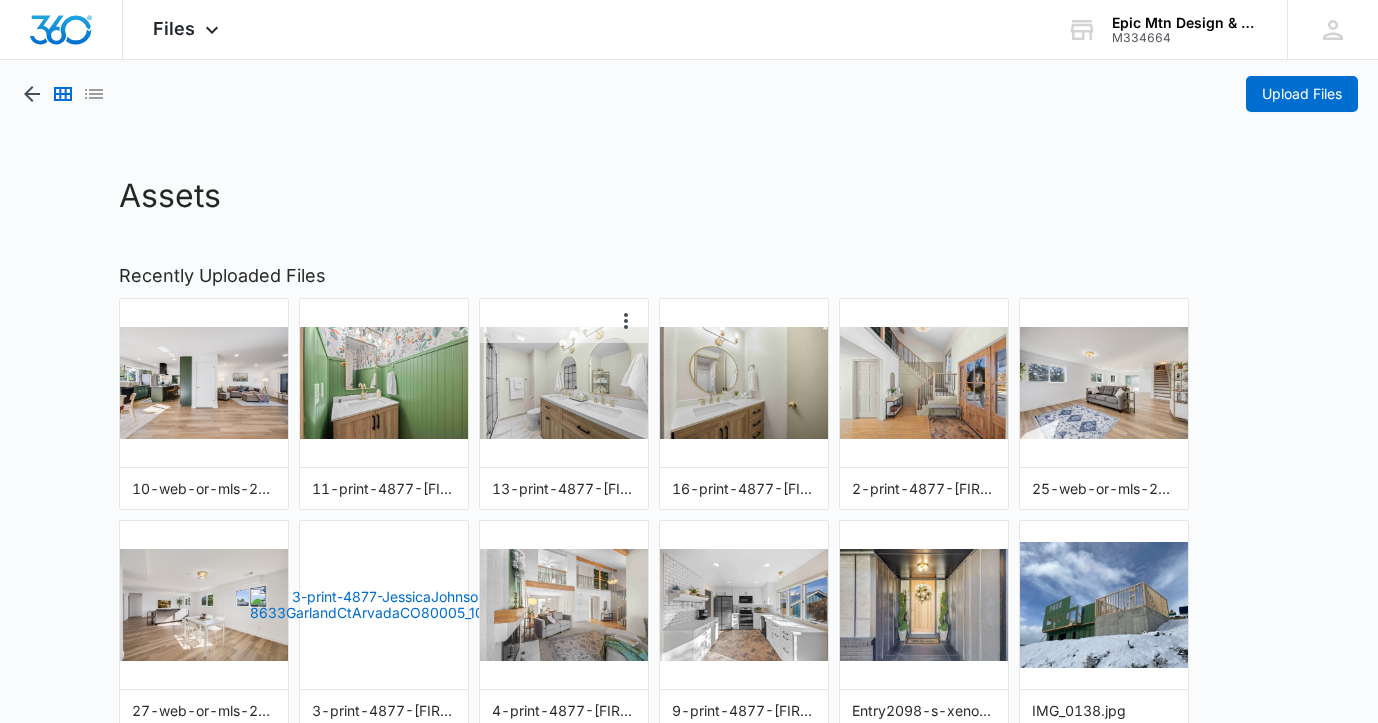 scroll, scrollTop: 75, scrollLeft: 0, axis: vertical 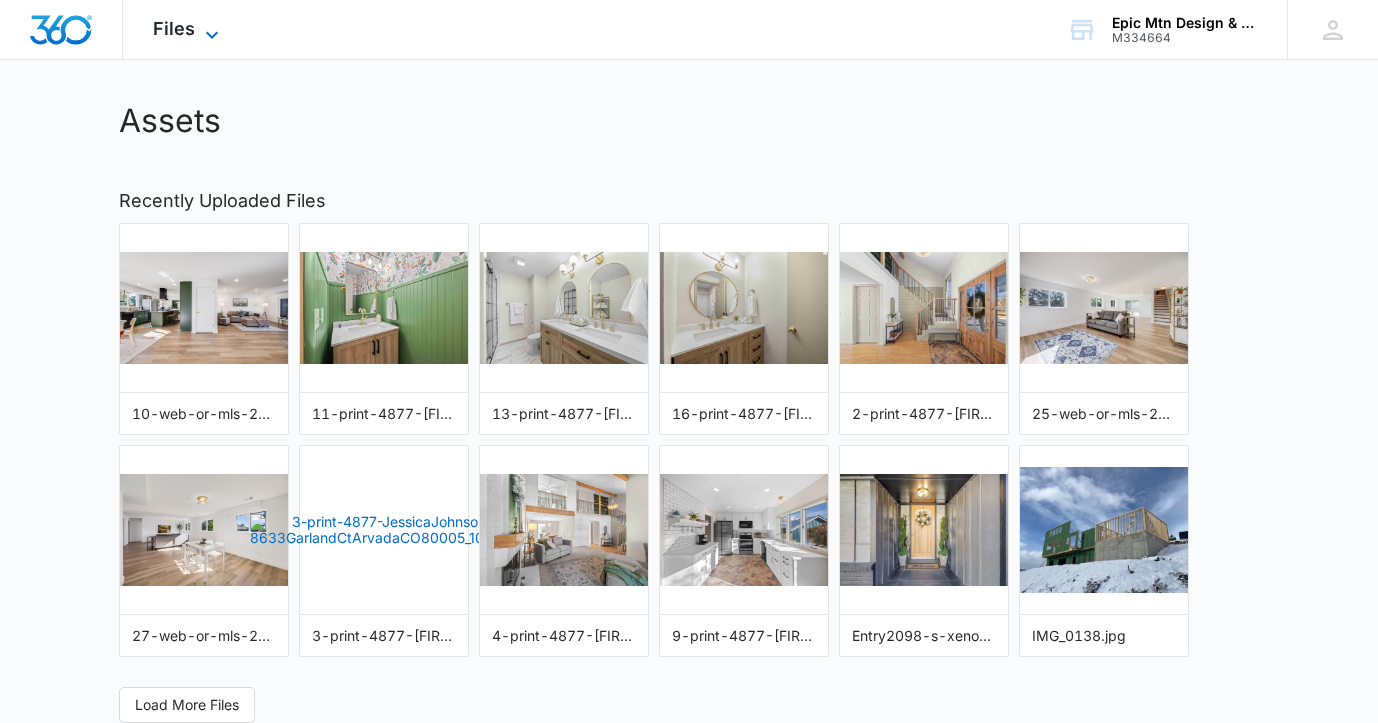 click on "Files" at bounding box center (174, 28) 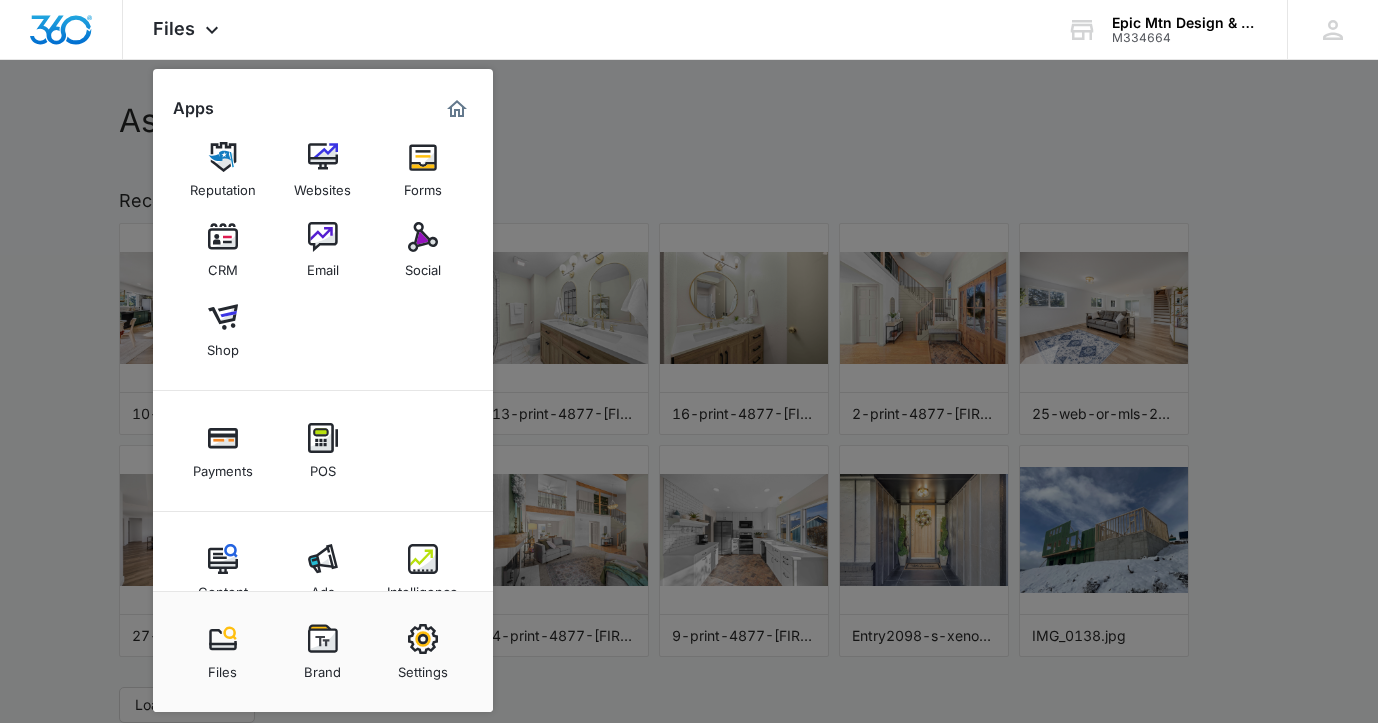 click at bounding box center [689, 361] 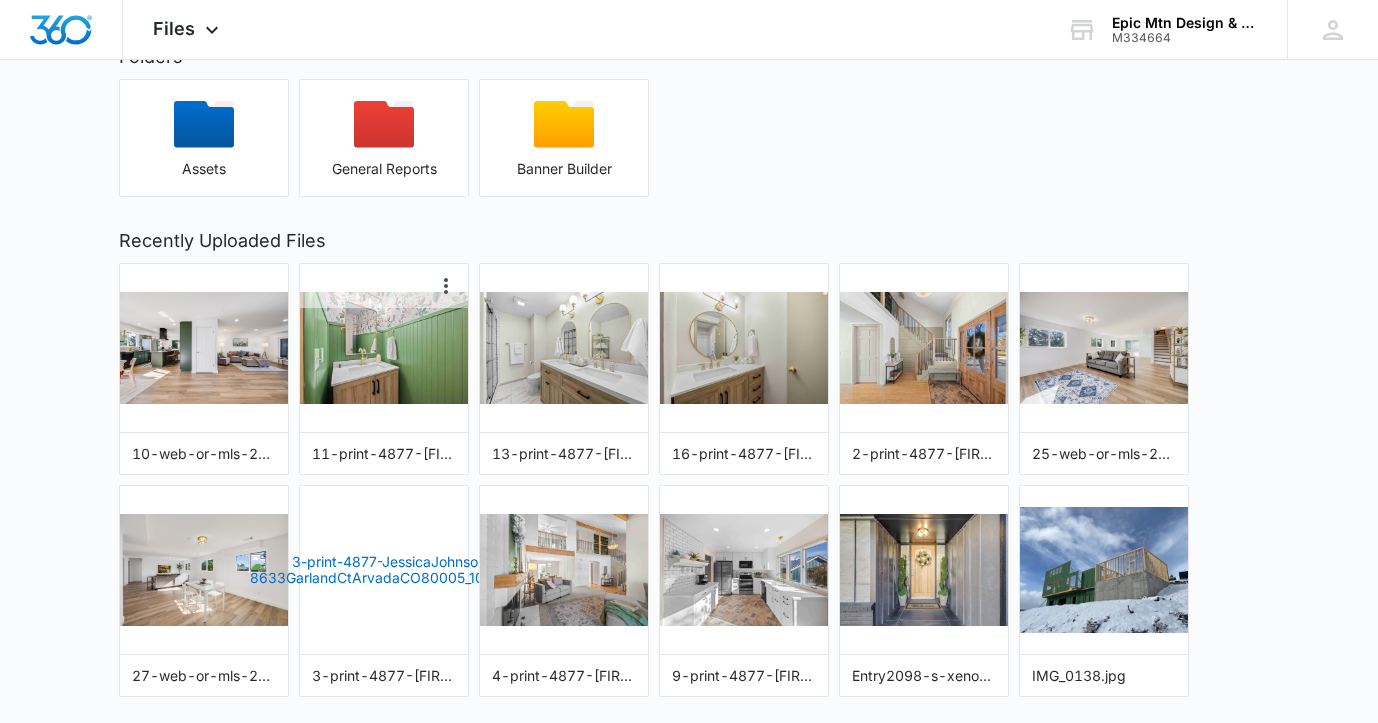 scroll, scrollTop: 169, scrollLeft: 0, axis: vertical 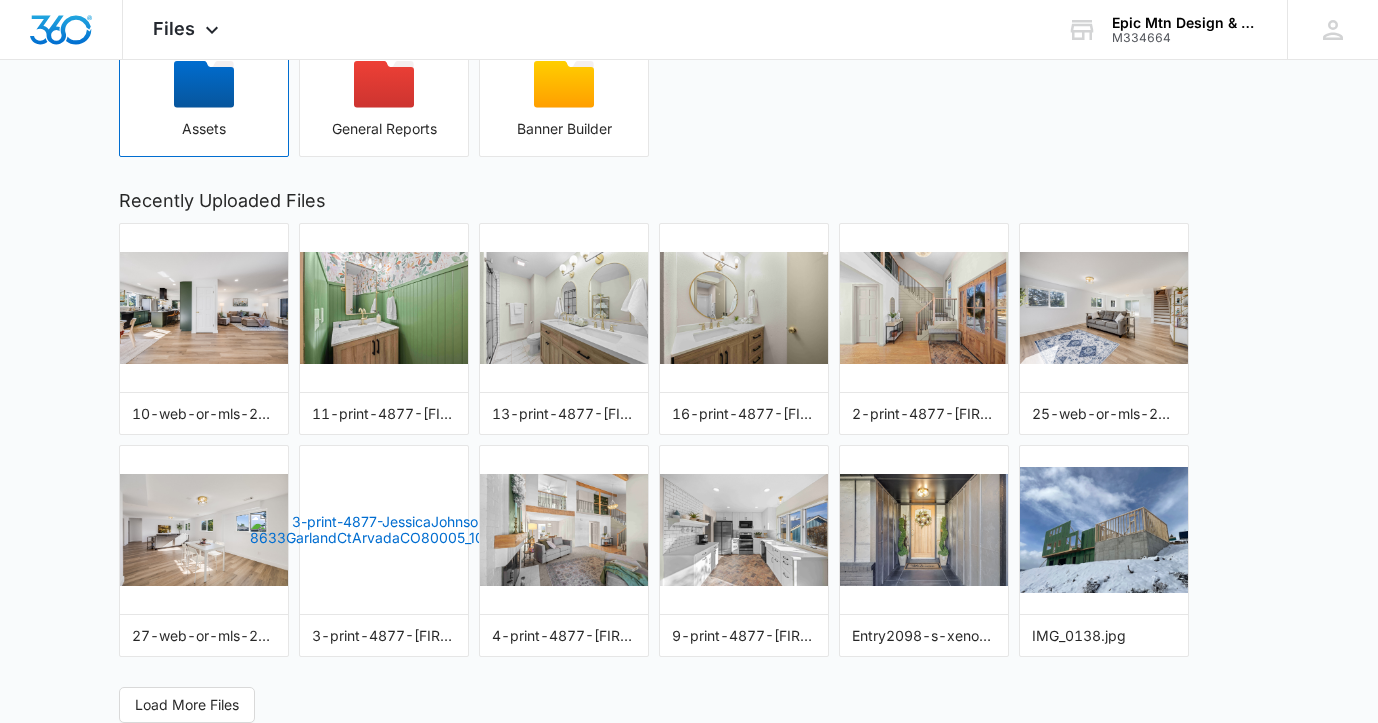 click at bounding box center (204, 91) 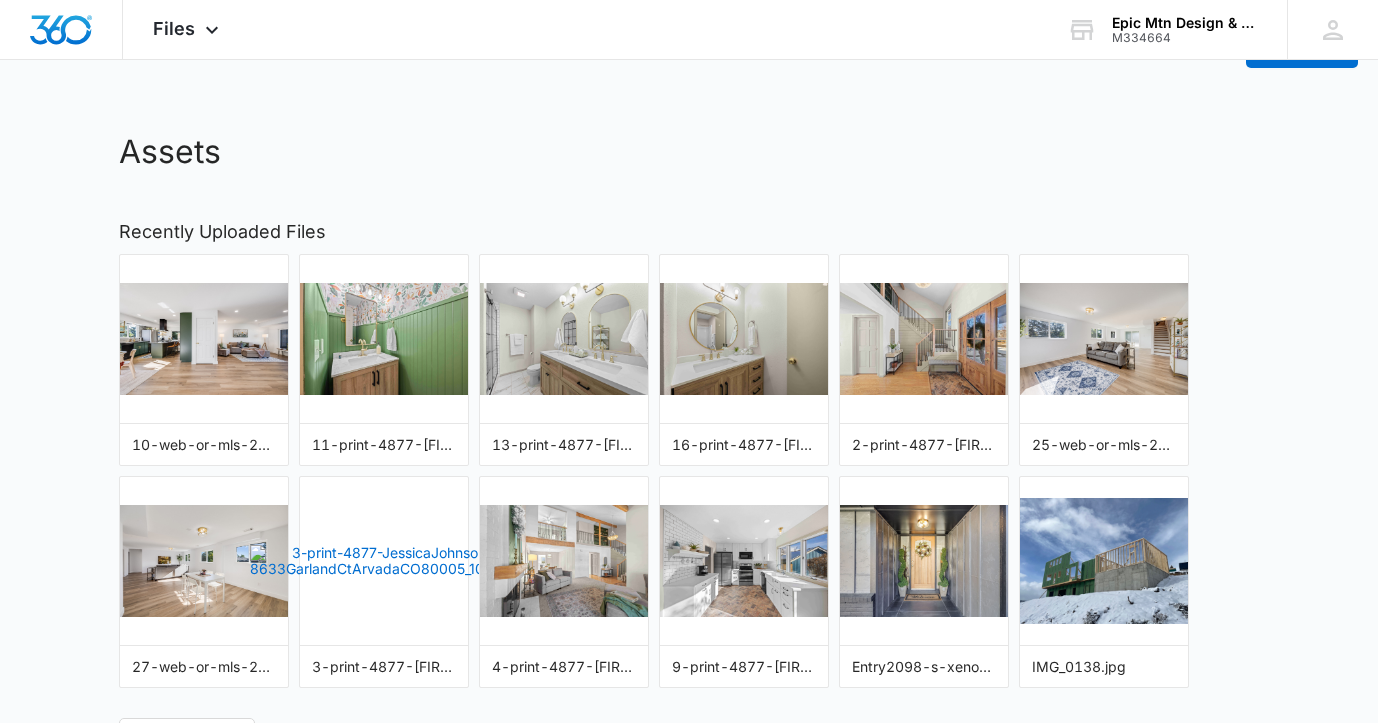 scroll, scrollTop: 75, scrollLeft: 0, axis: vertical 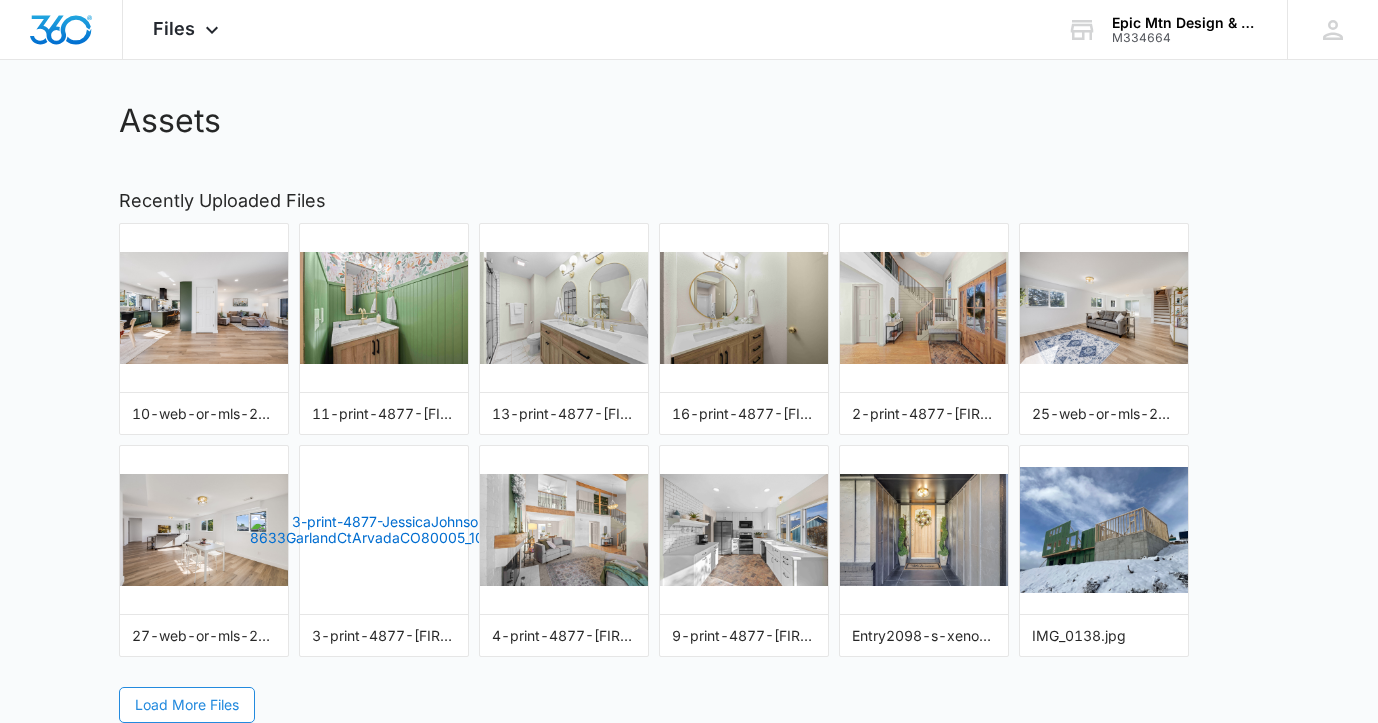 click on "Load More Files" at bounding box center (187, 705) 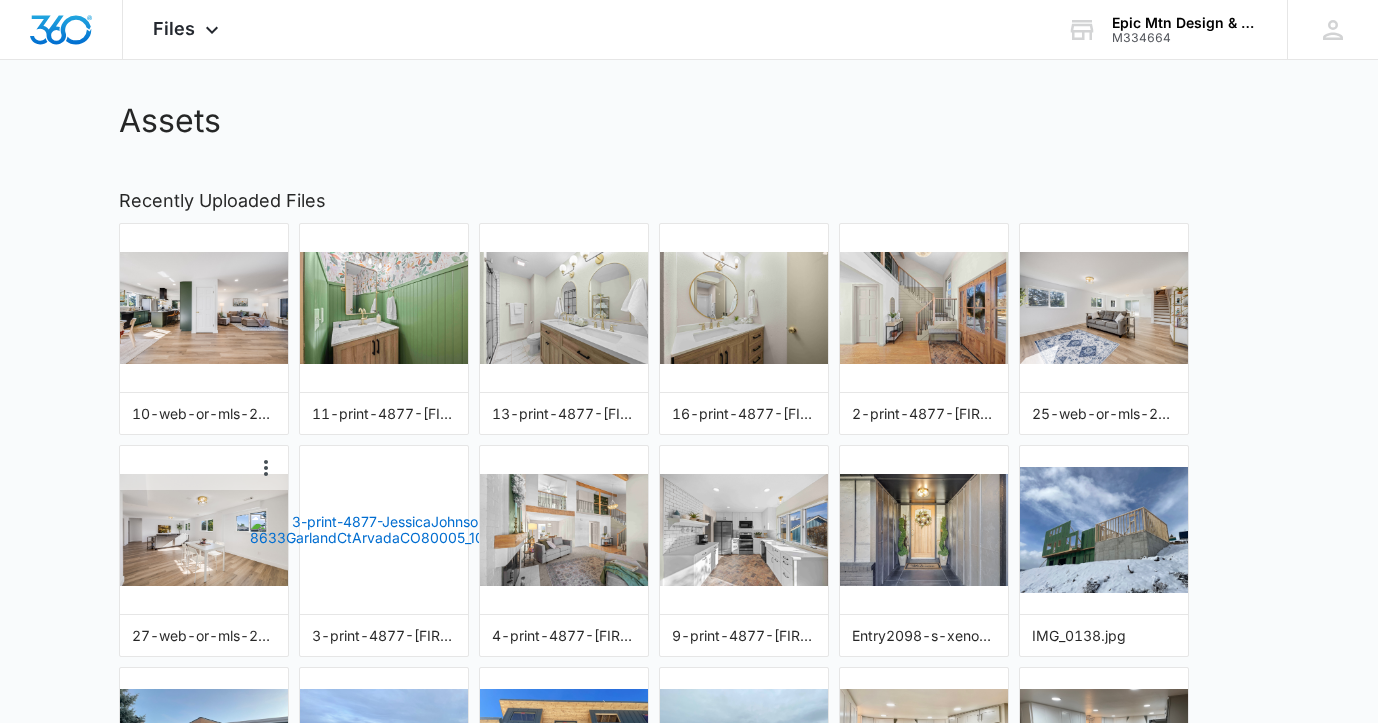 scroll, scrollTop: 519, scrollLeft: 0, axis: vertical 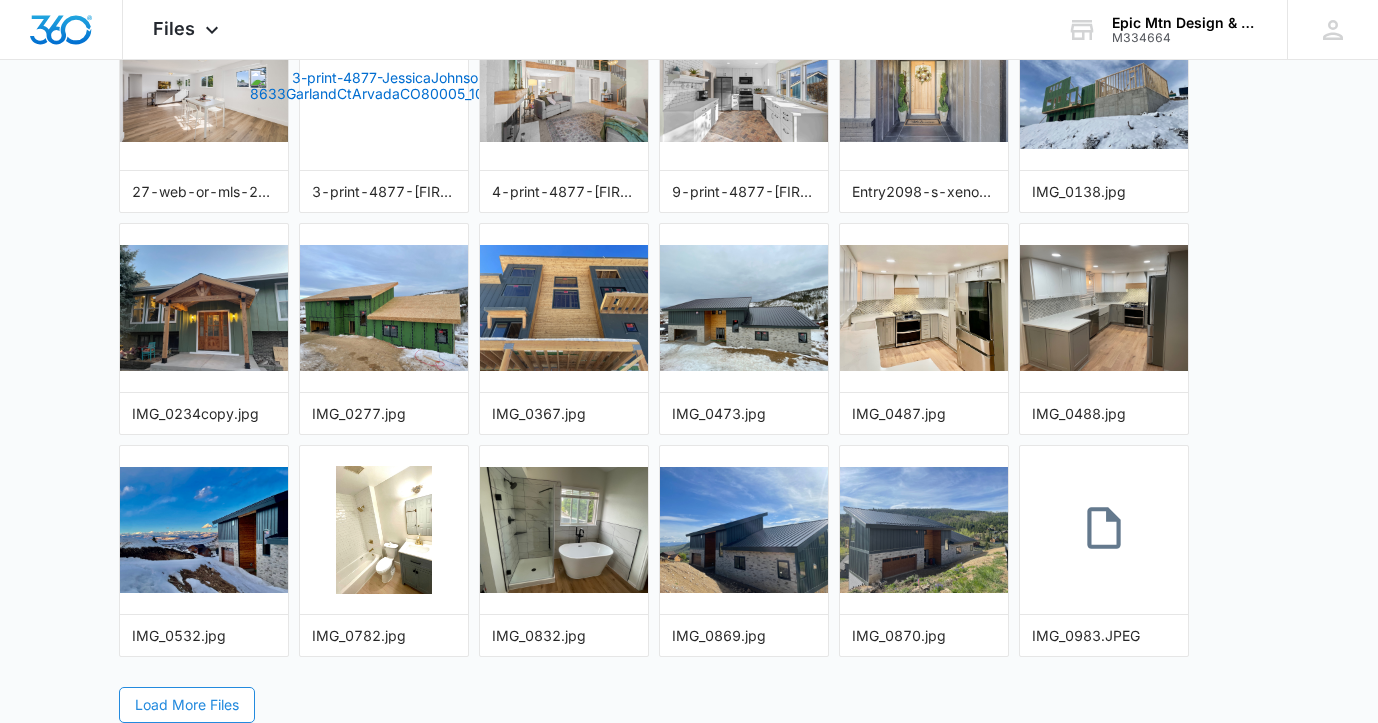 click on "Load More Files" at bounding box center (187, 705) 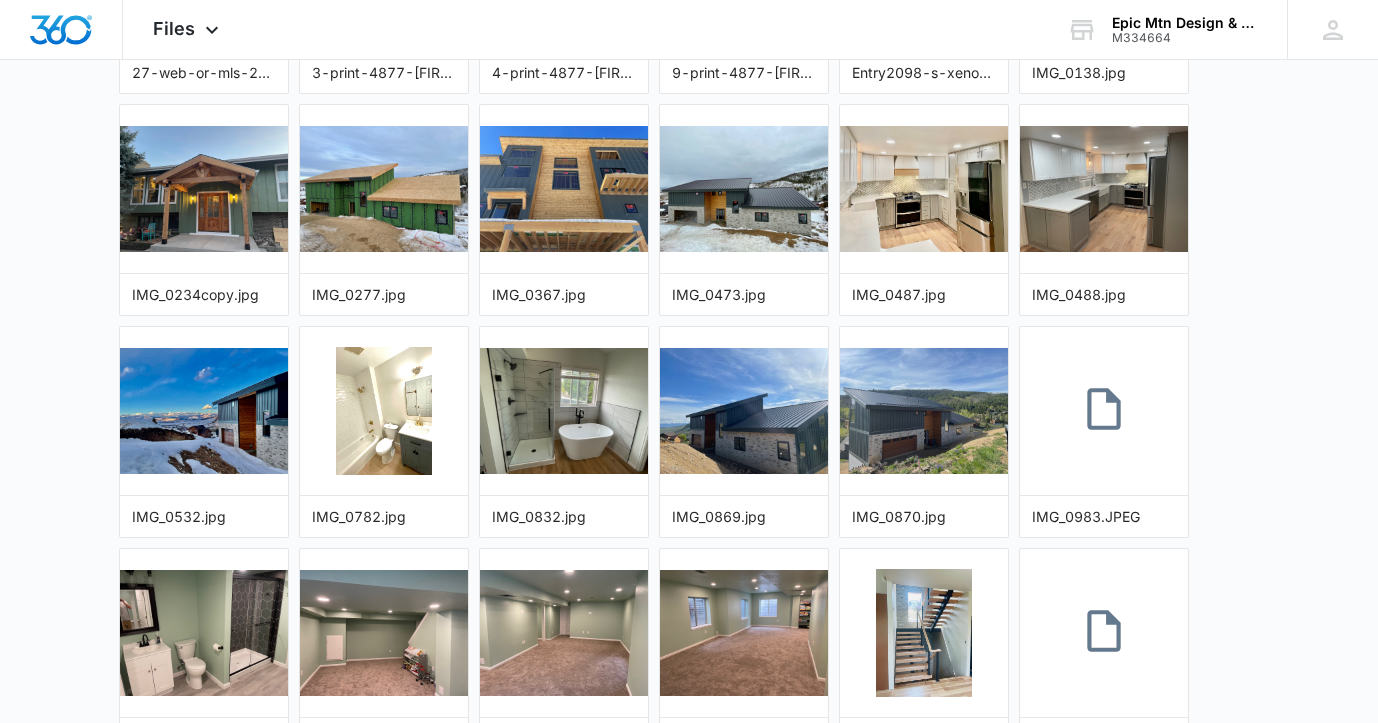 scroll, scrollTop: 0, scrollLeft: 0, axis: both 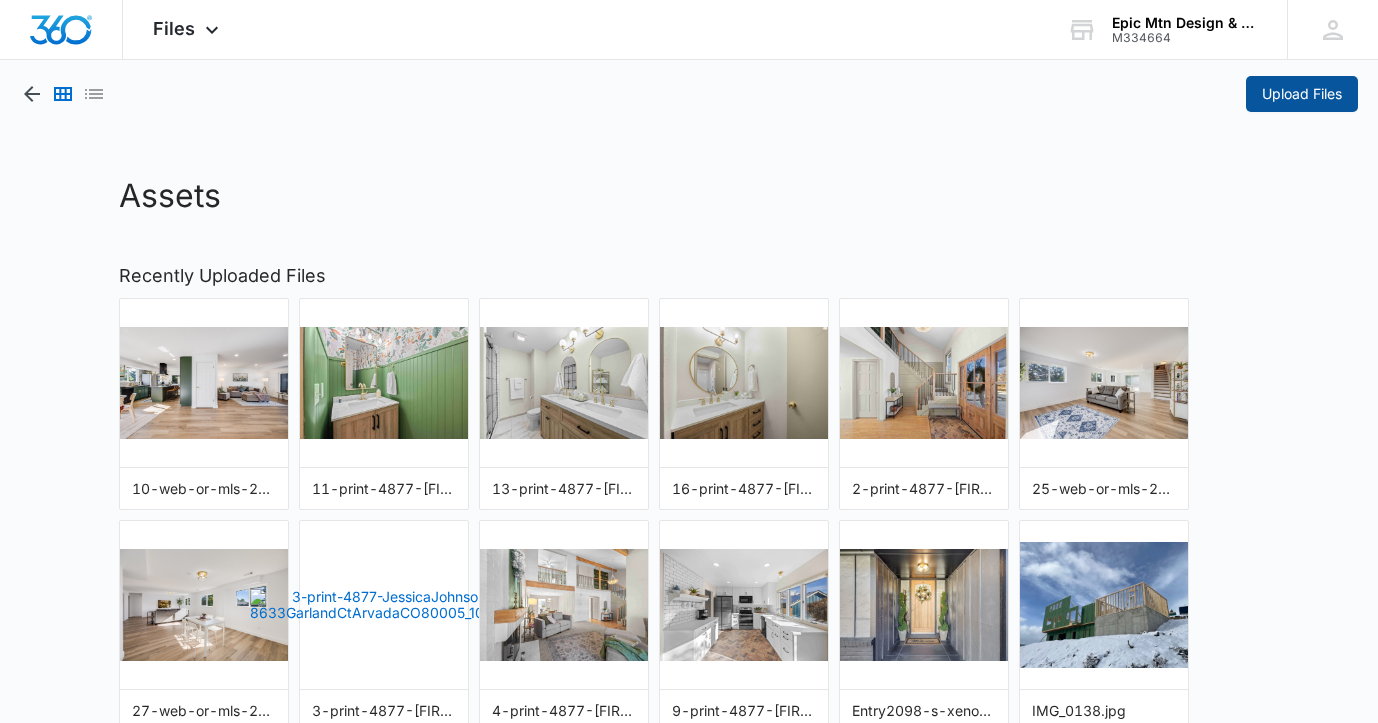 click on "Upload Files" at bounding box center [1302, 94] 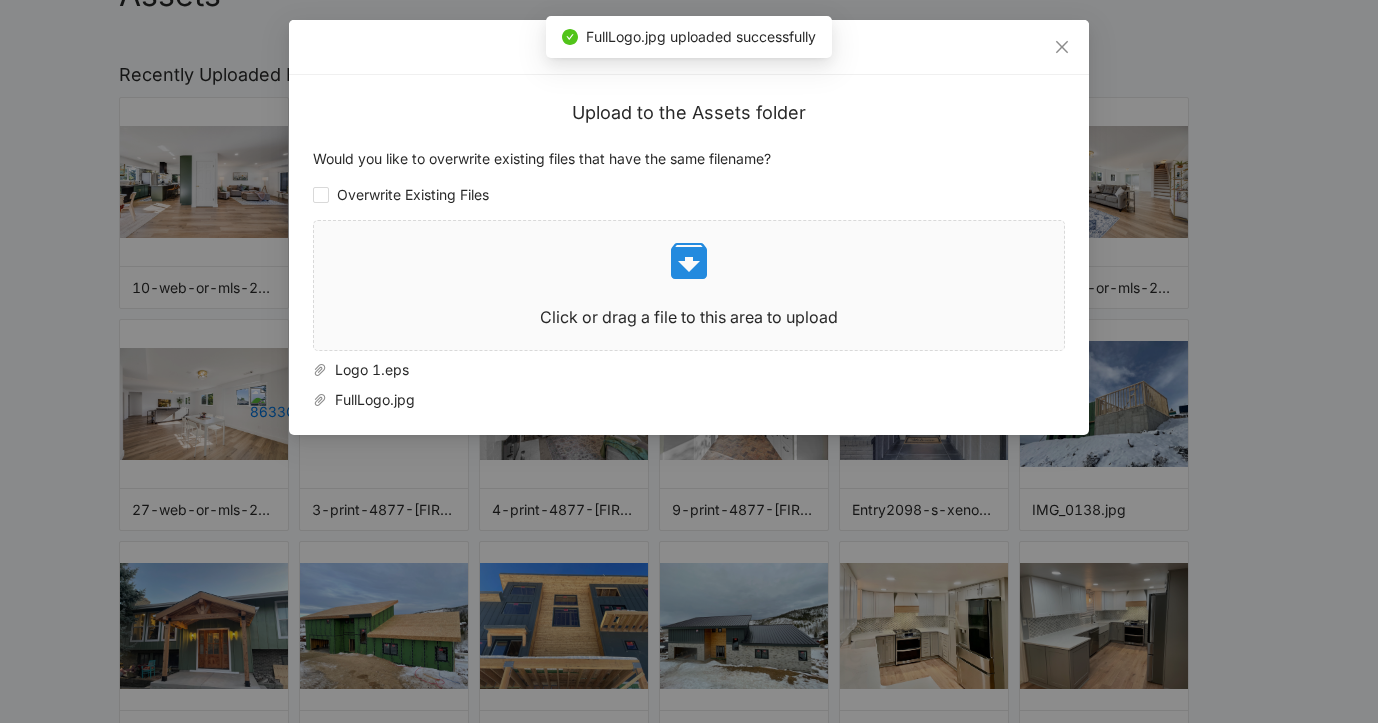 scroll, scrollTop: 263, scrollLeft: 0, axis: vertical 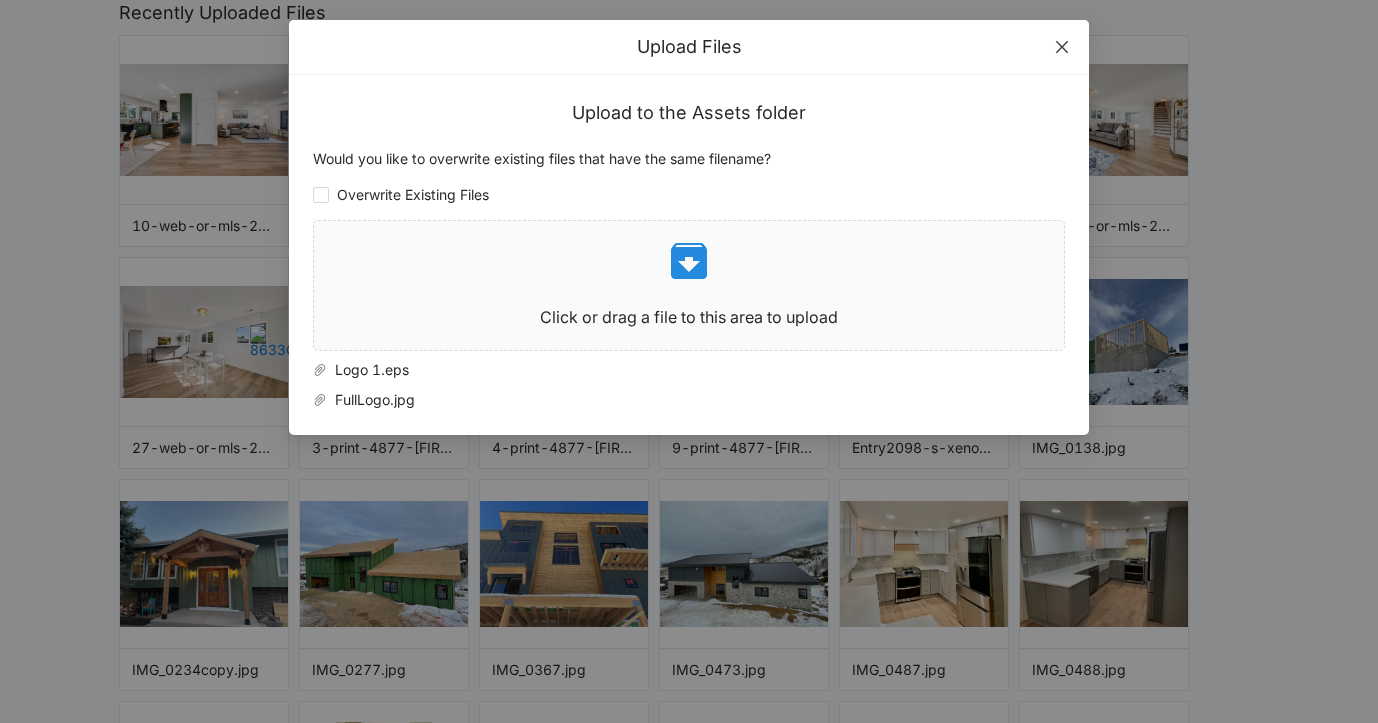 click 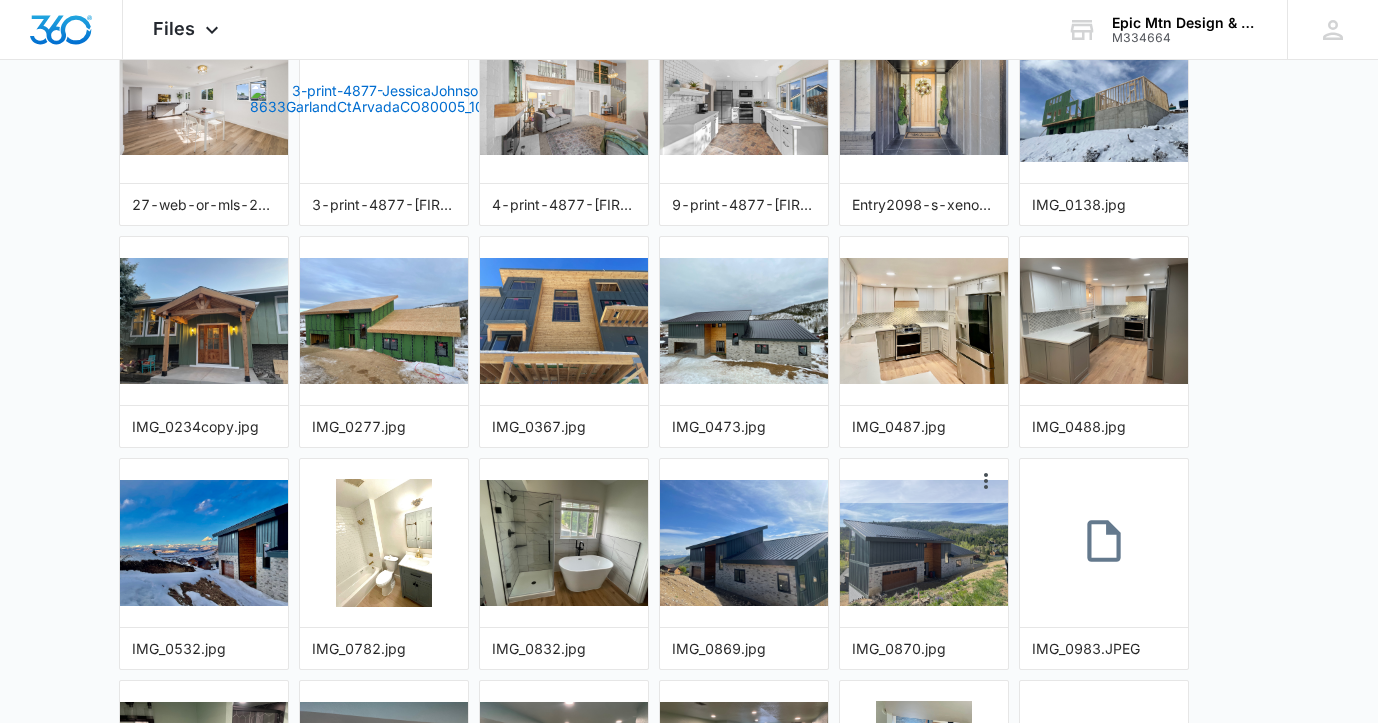 scroll, scrollTop: 0, scrollLeft: 0, axis: both 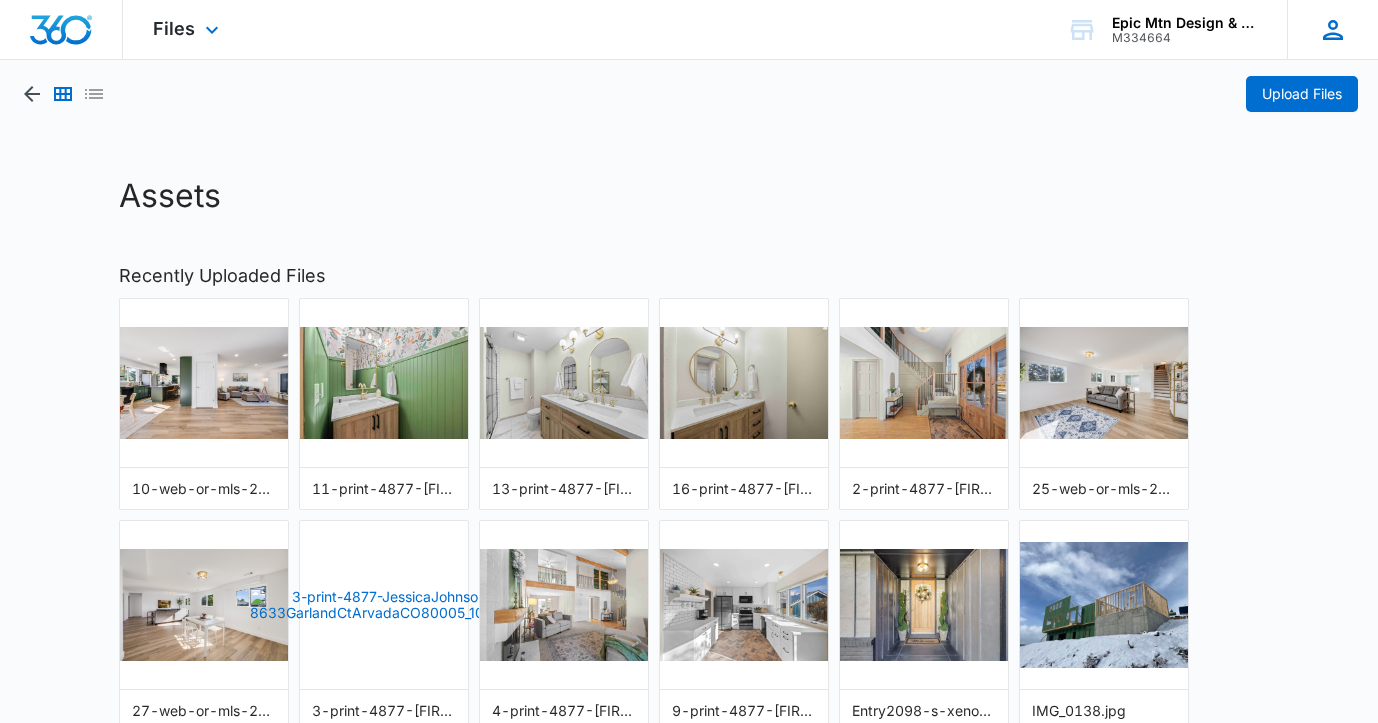 click 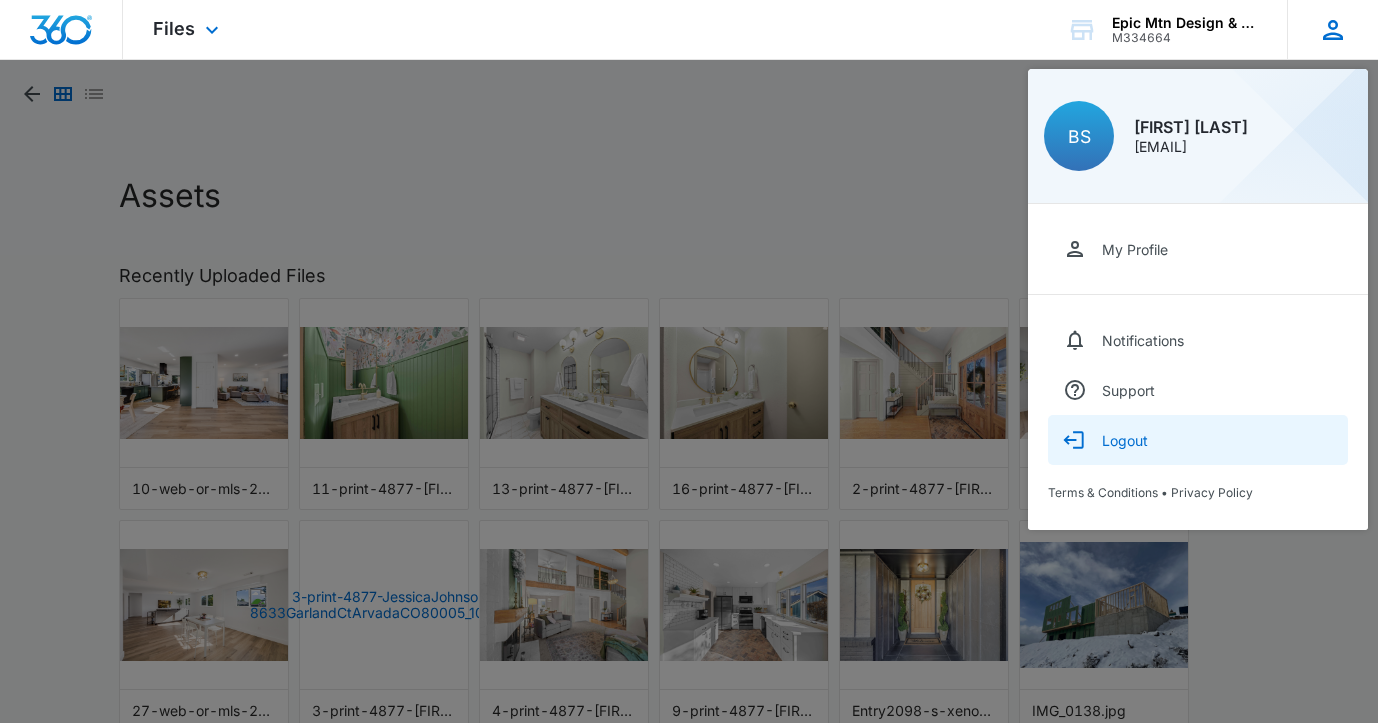 click on "Logout" at bounding box center [1125, 440] 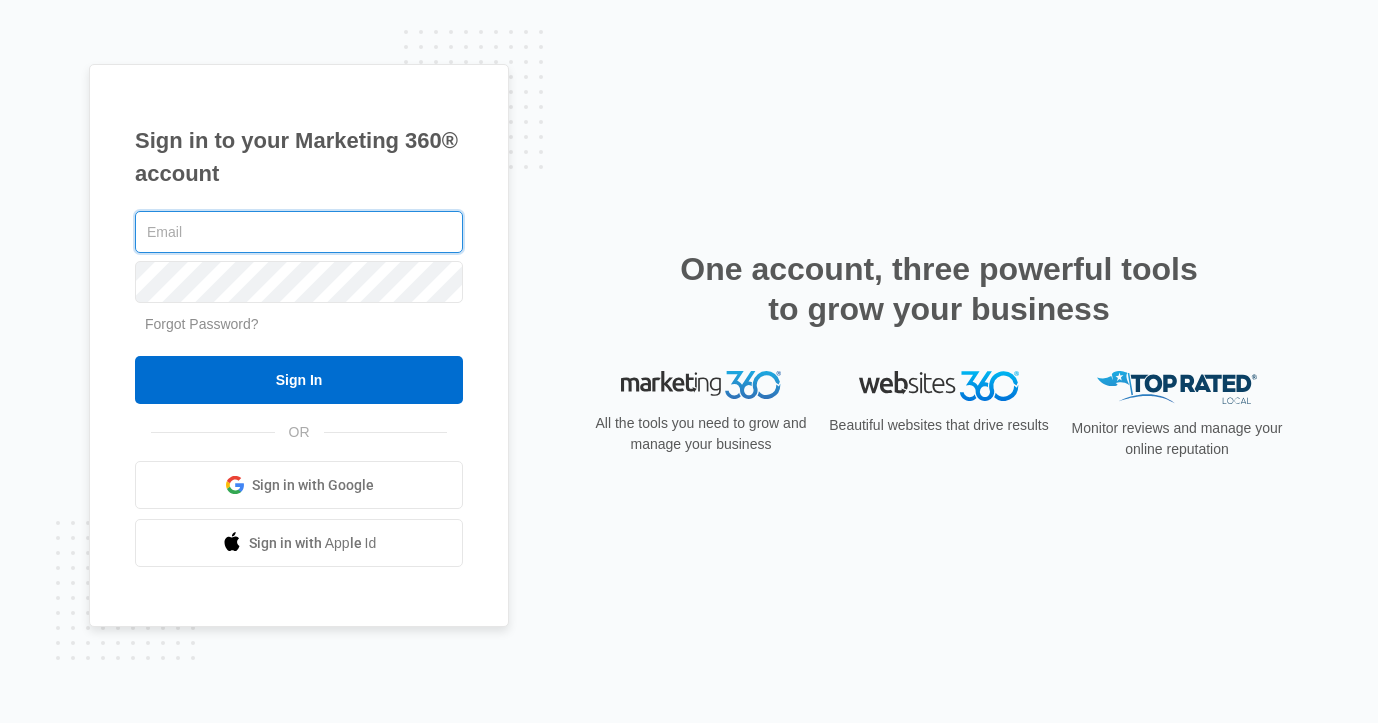 scroll, scrollTop: 0, scrollLeft: 0, axis: both 